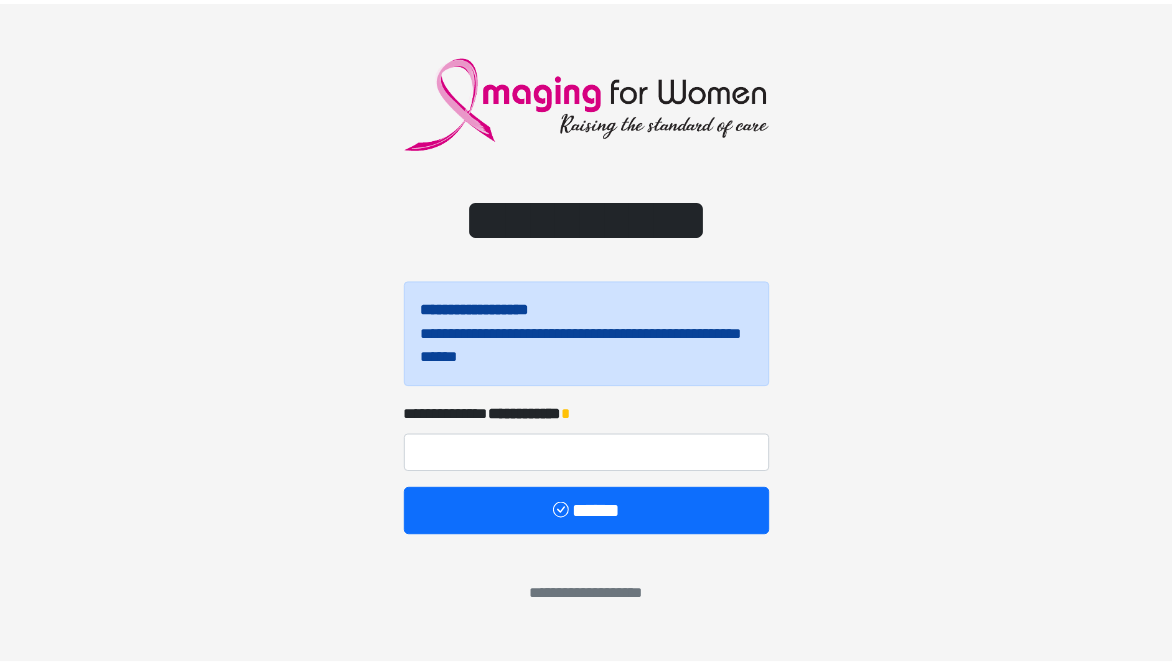 scroll, scrollTop: 0, scrollLeft: 0, axis: both 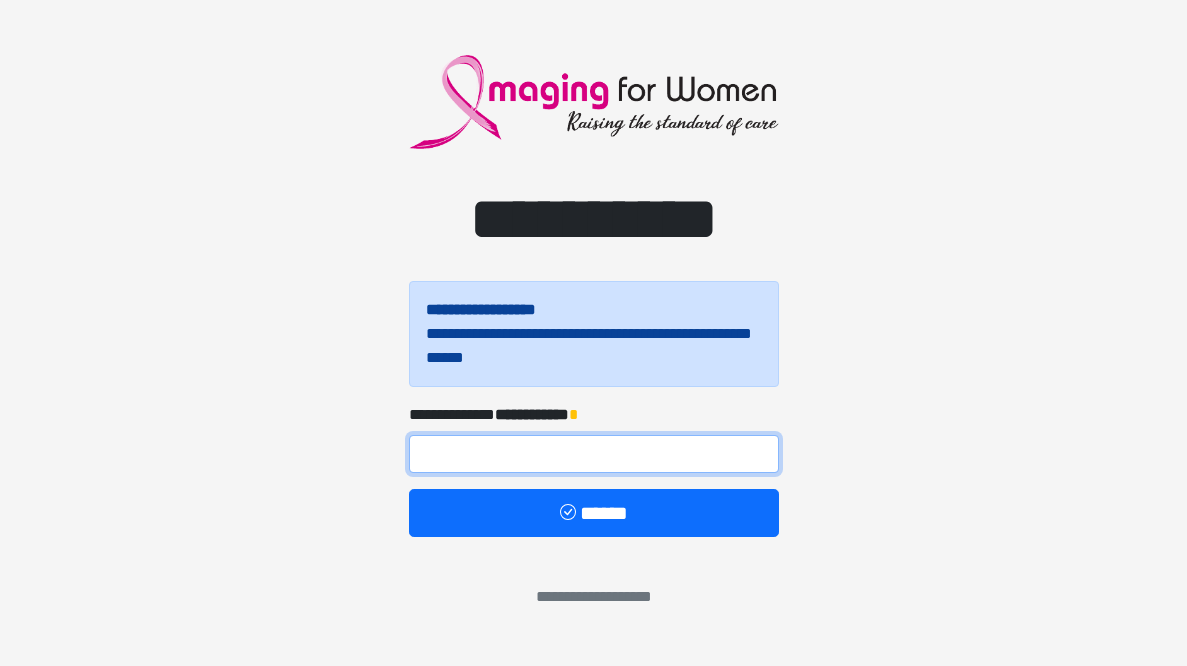 click at bounding box center (594, 454) 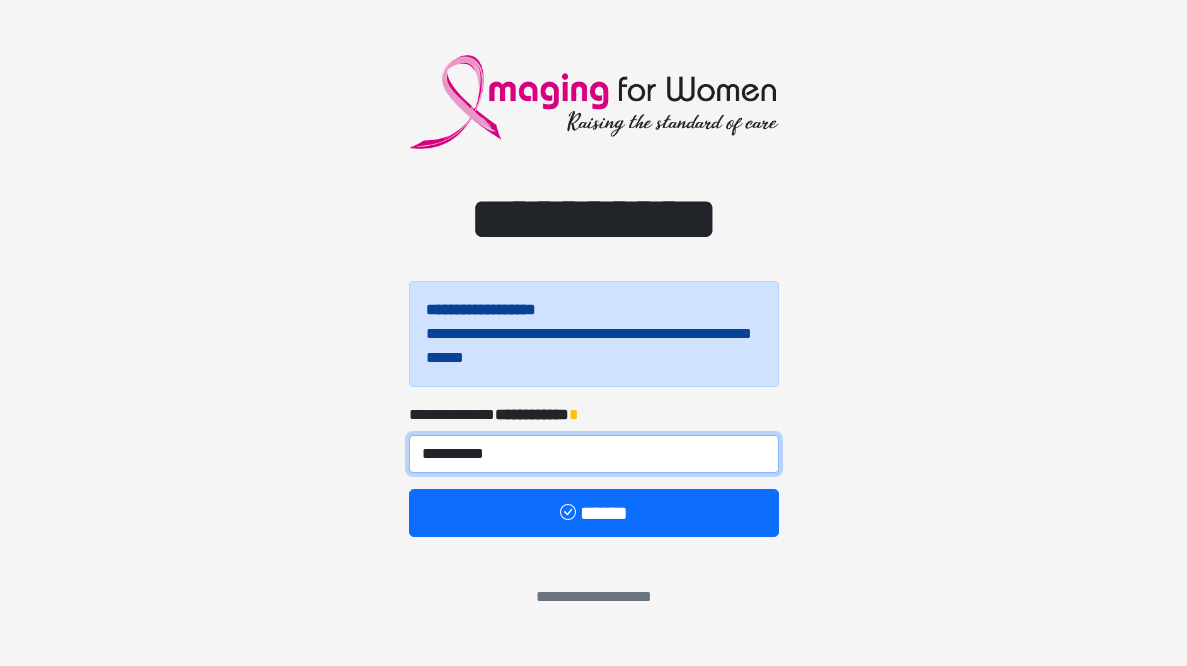 type on "**********" 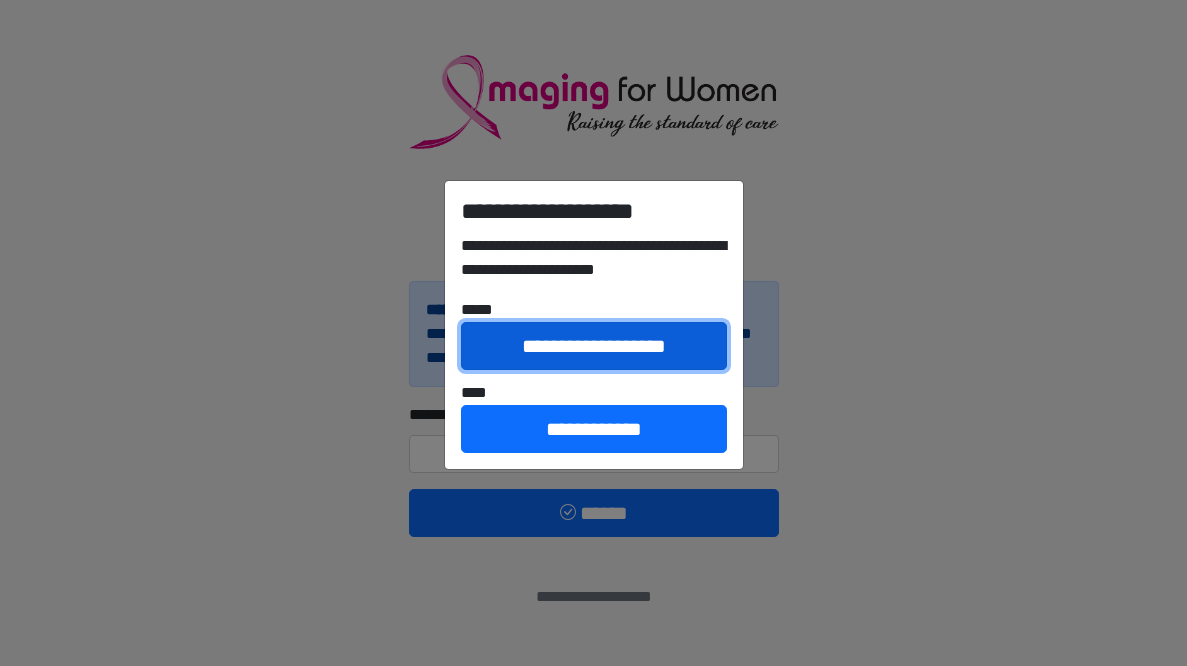 drag, startPoint x: 590, startPoint y: 336, endPoint x: 635, endPoint y: 551, distance: 219.65883 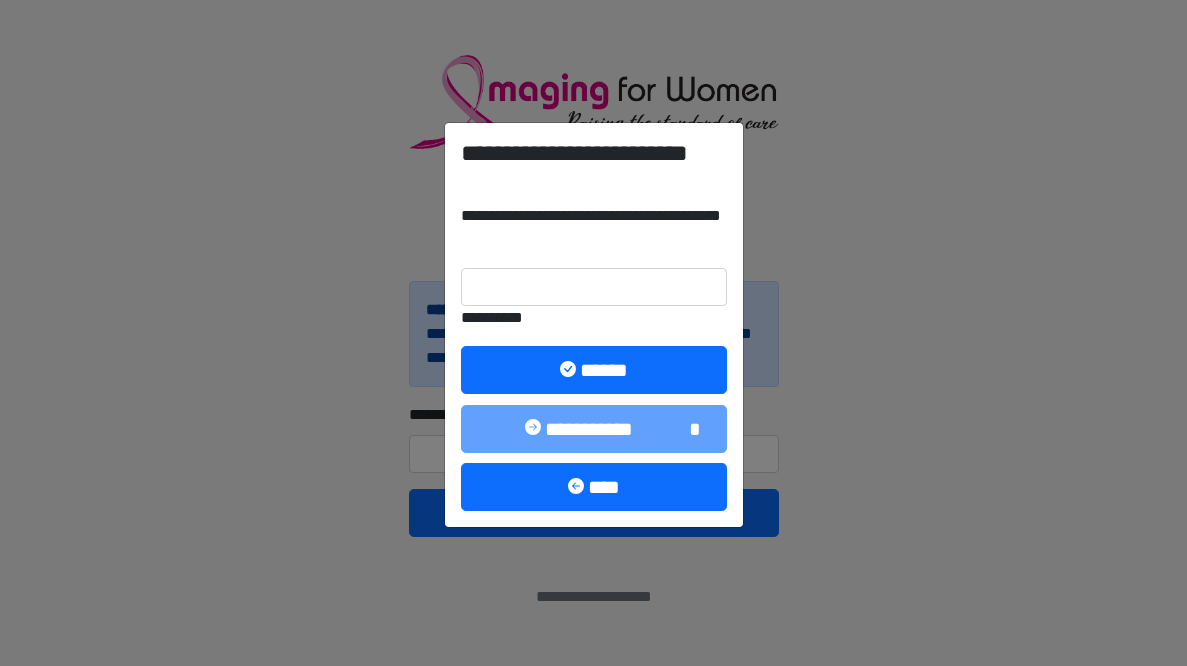 click on "**********" at bounding box center [593, 333] 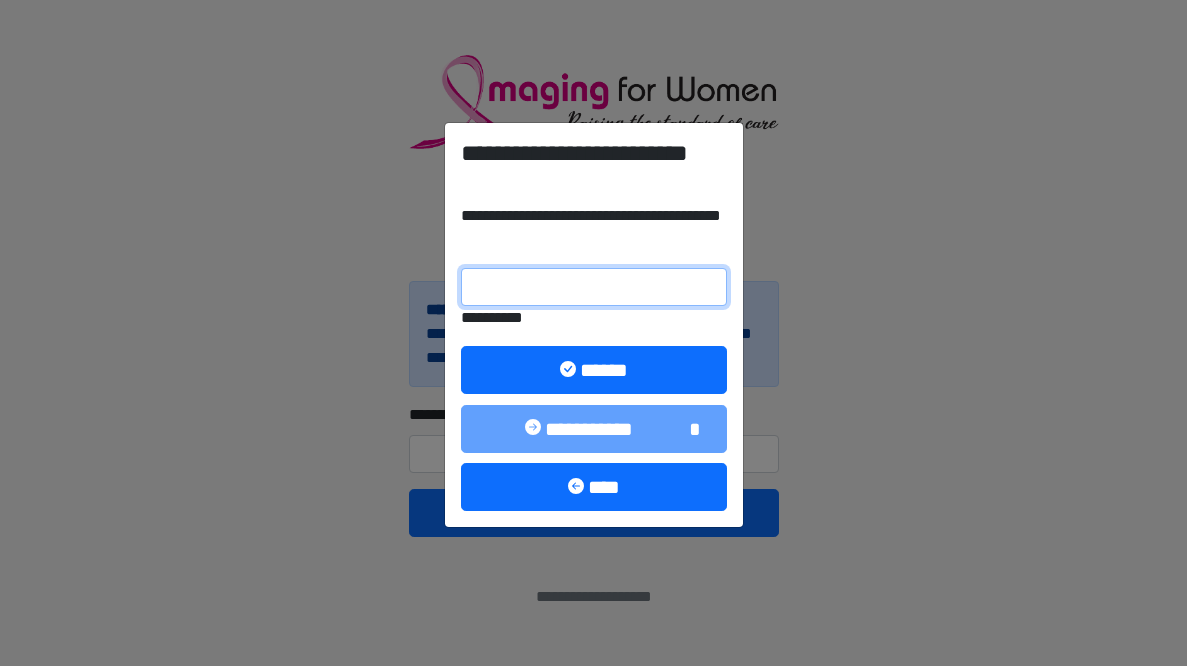 click on "**********" at bounding box center (594, 287) 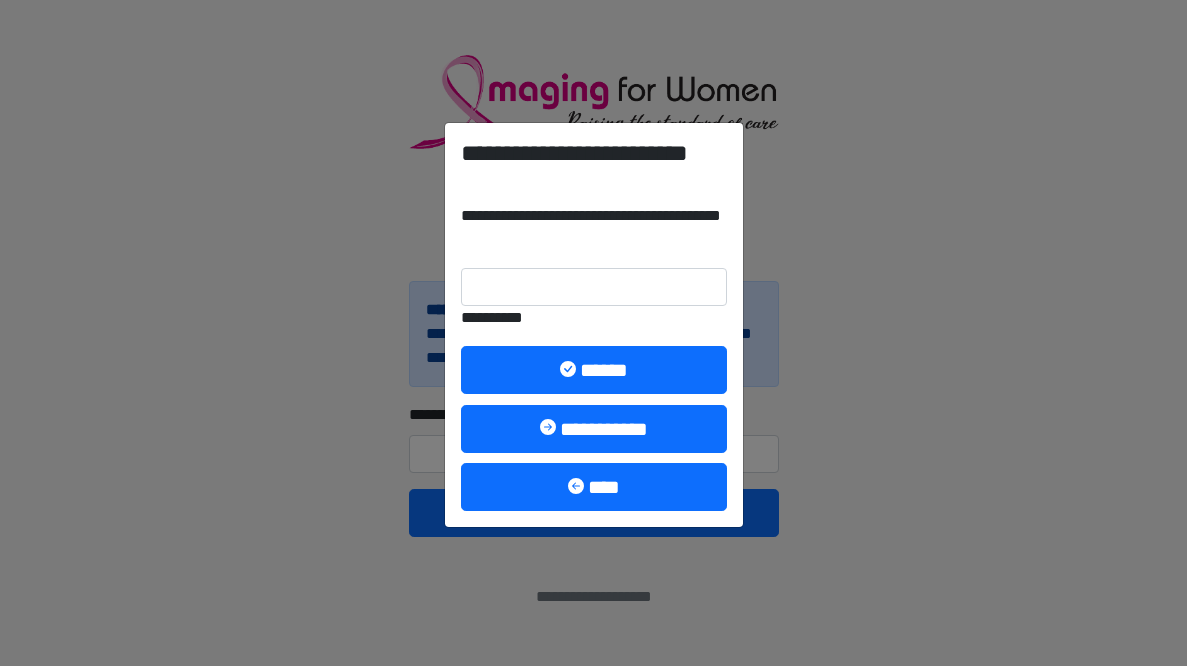click on "**********" at bounding box center [593, 333] 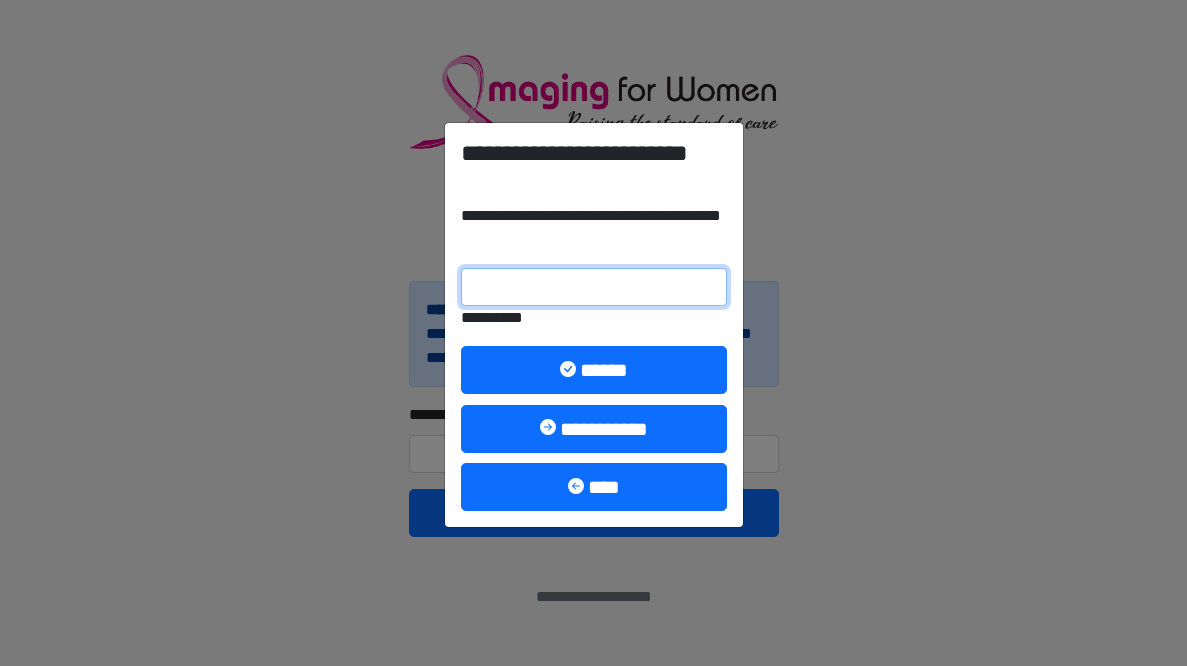 click on "**********" at bounding box center (594, 287) 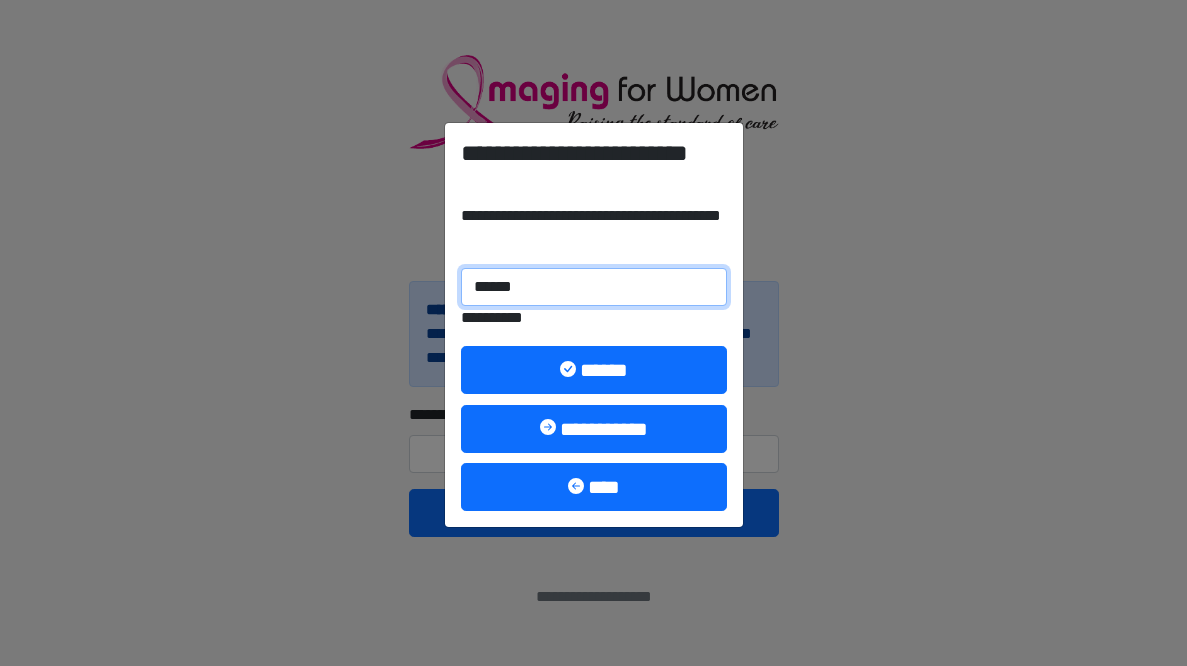 type on "******" 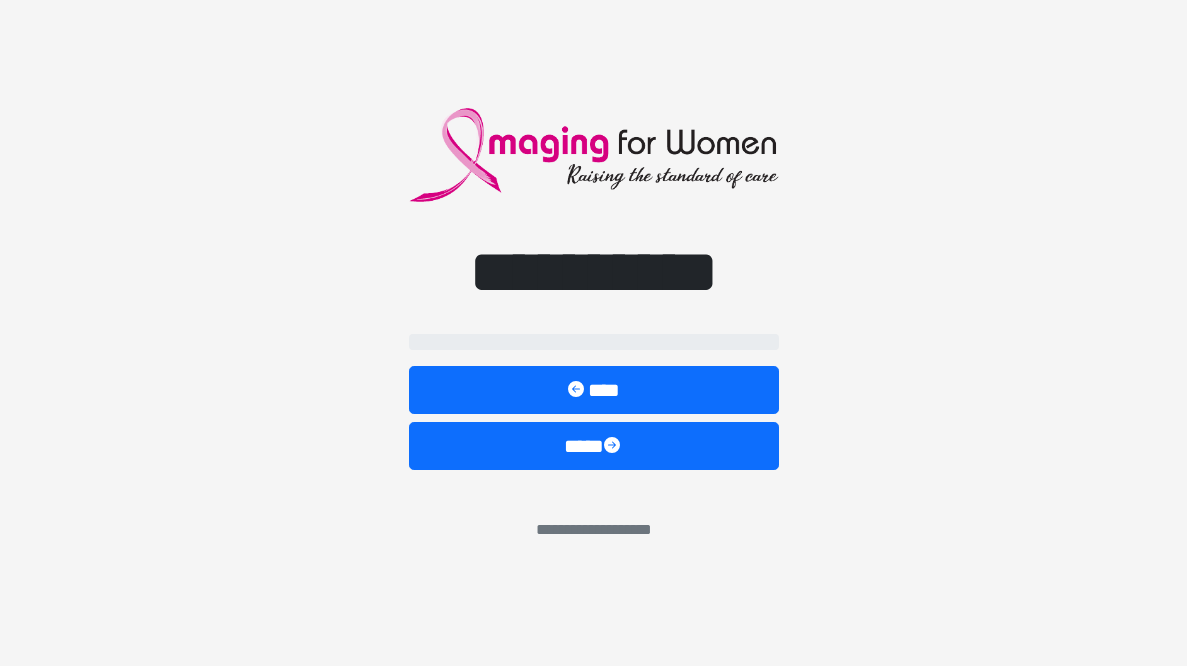 select on "**" 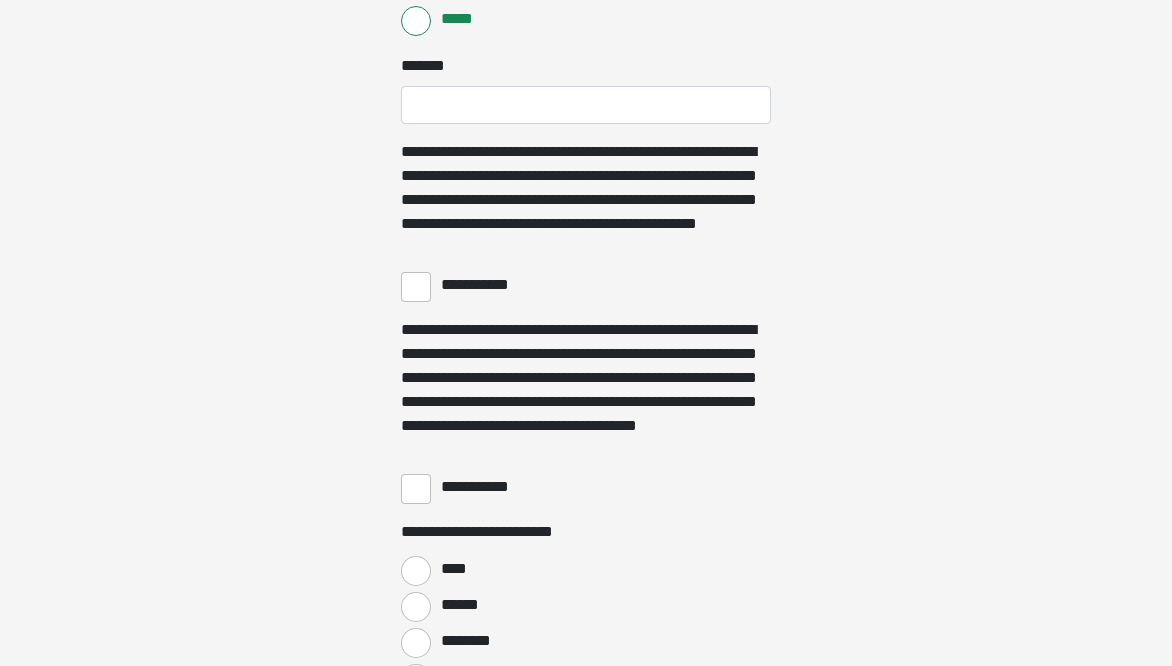 scroll, scrollTop: 3700, scrollLeft: 0, axis: vertical 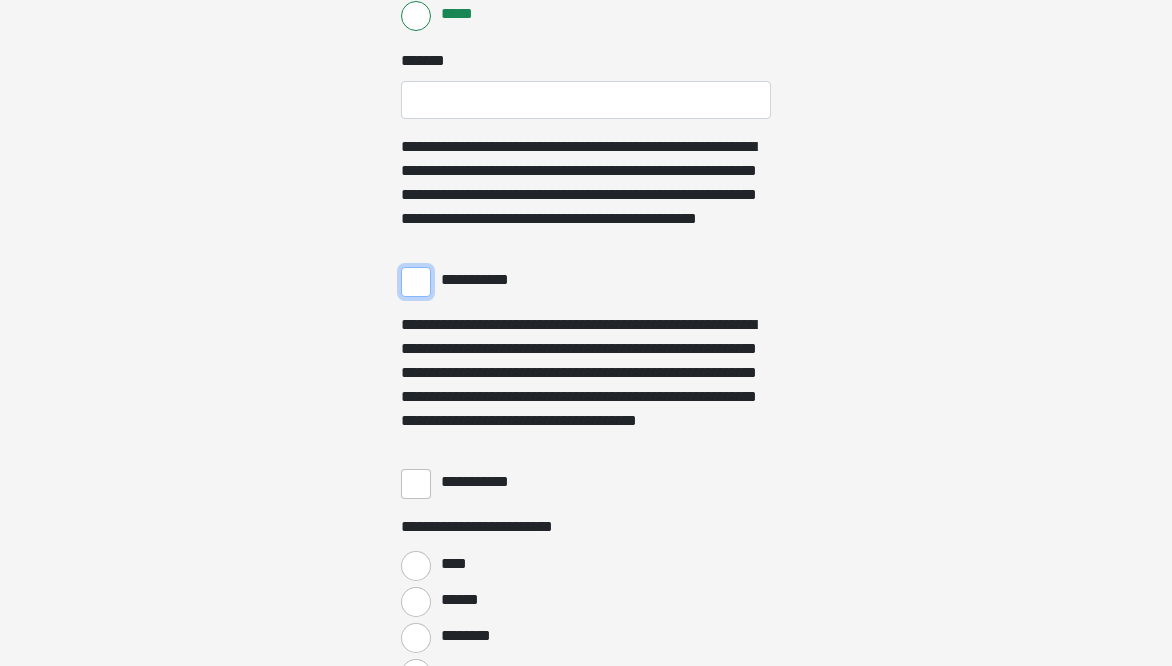 click on "**********" at bounding box center (416, 282) 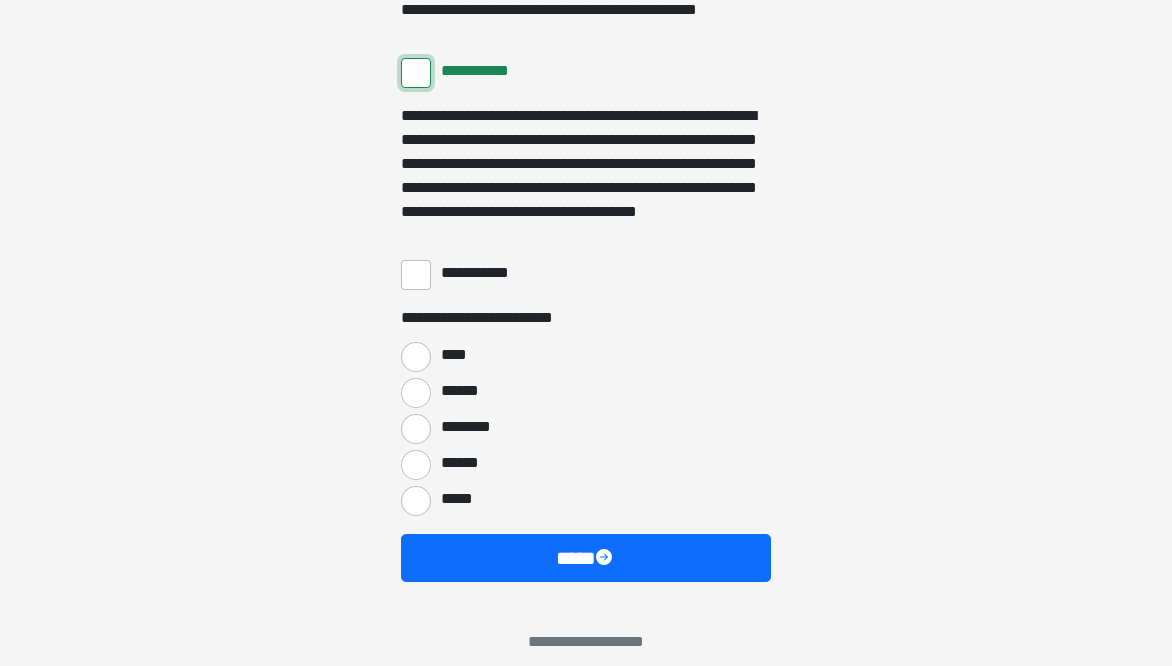 scroll, scrollTop: 3928, scrollLeft: 0, axis: vertical 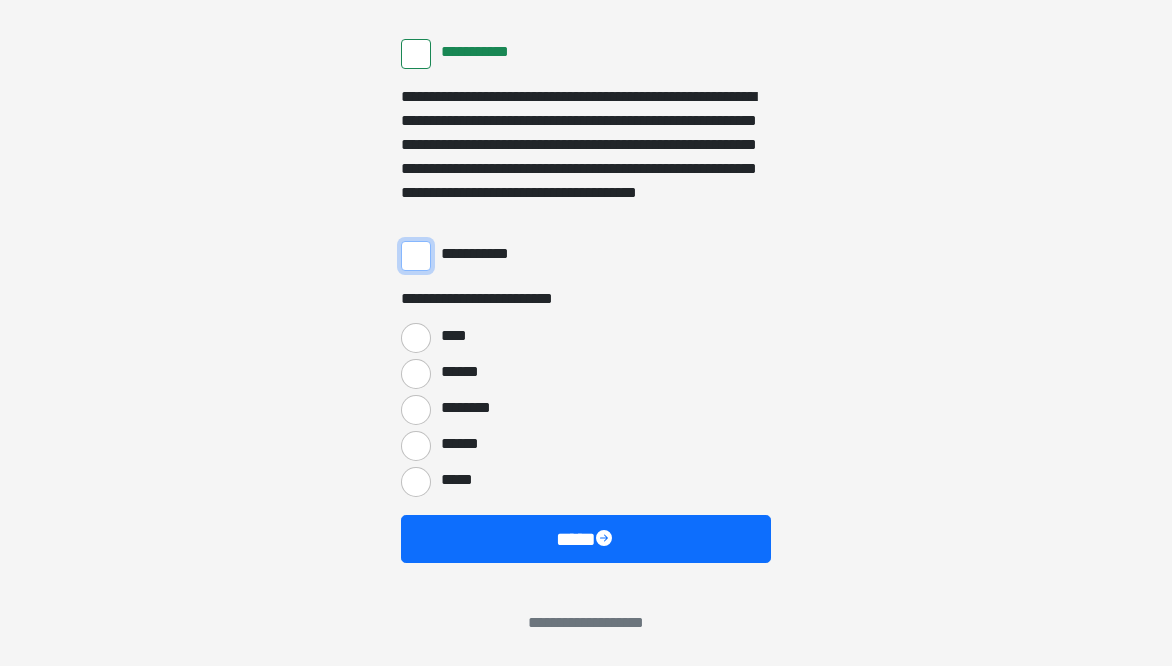 click on "**********" at bounding box center (416, 256) 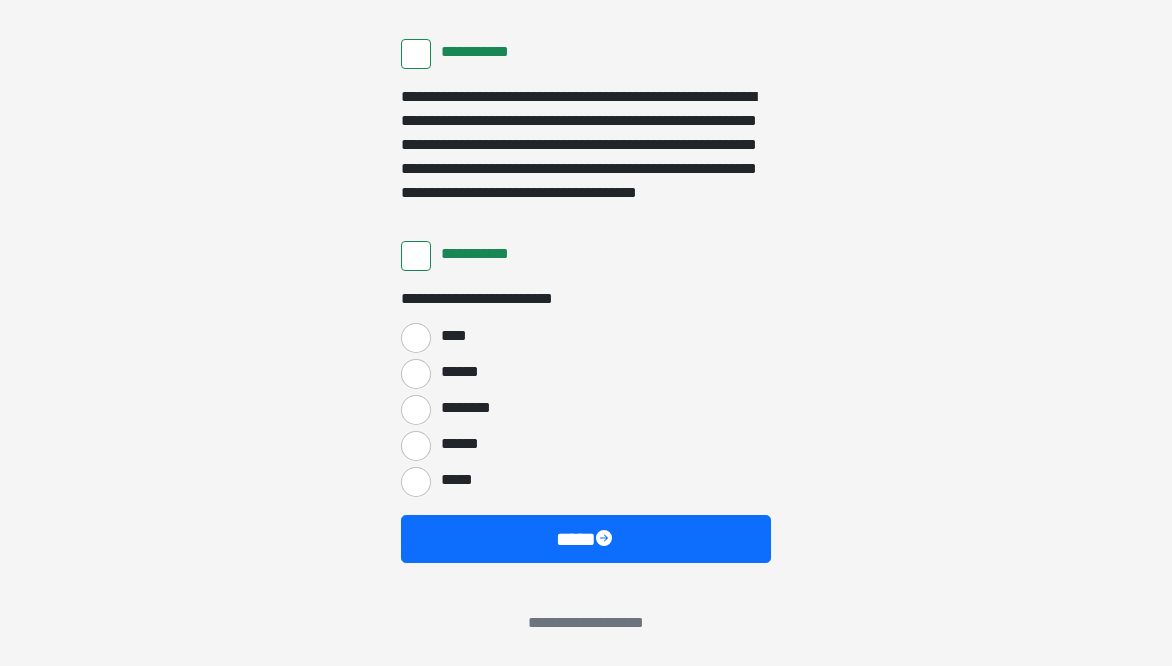 click on "****" at bounding box center (586, 336) 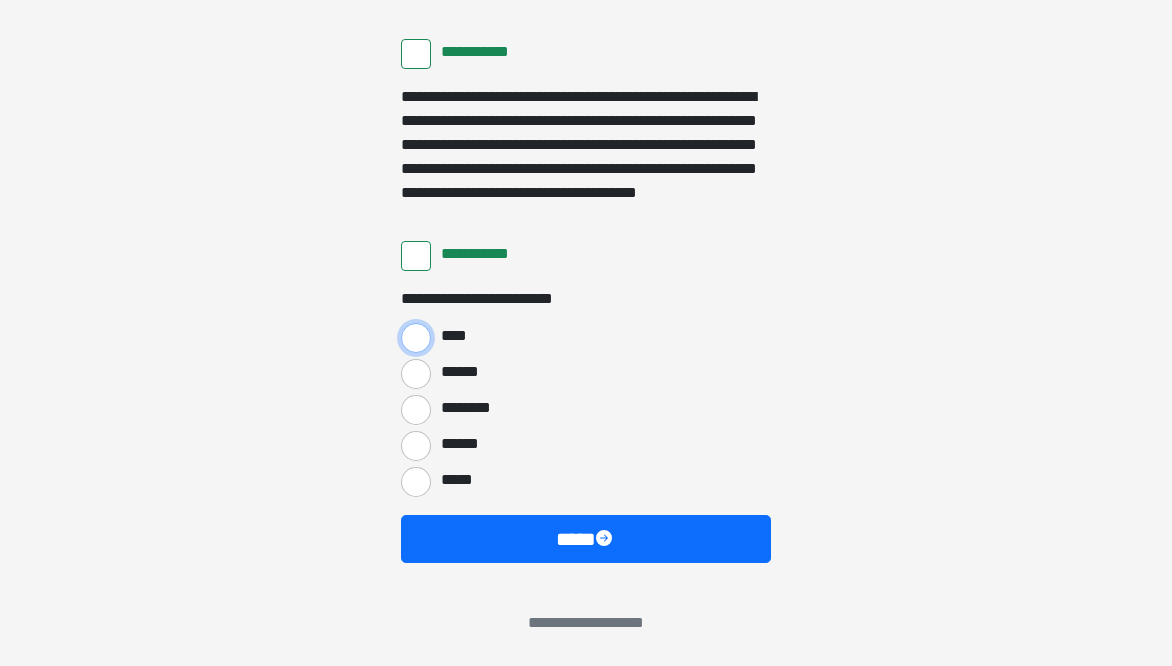 drag, startPoint x: 415, startPoint y: 339, endPoint x: 569, endPoint y: 343, distance: 154.05194 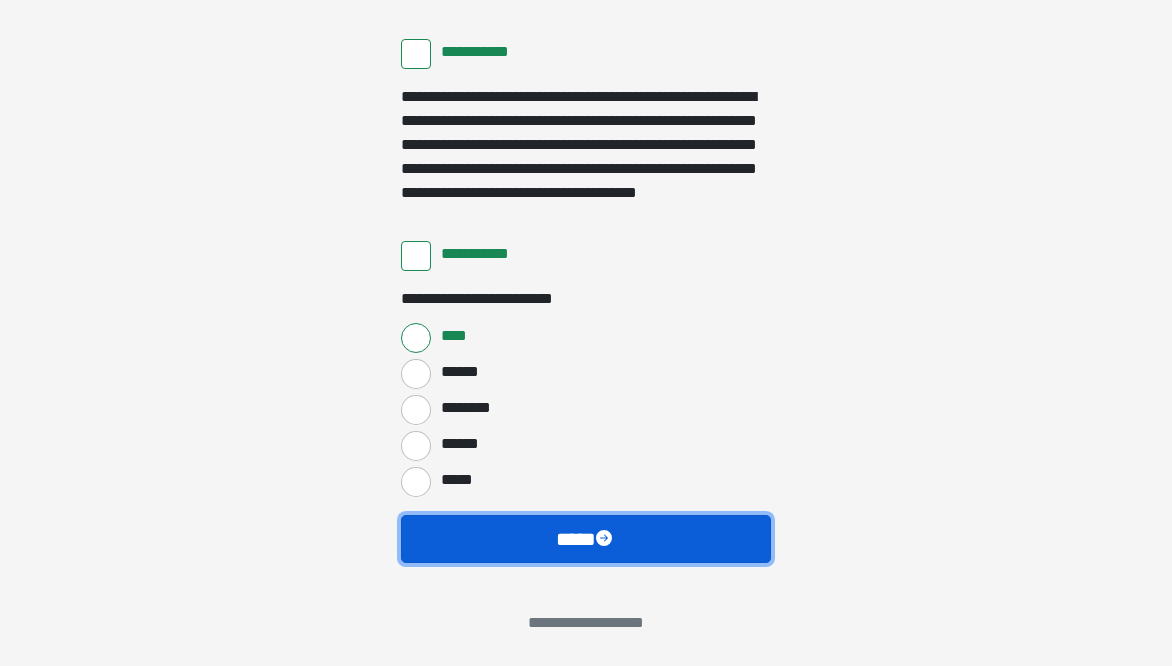 click at bounding box center [606, 540] 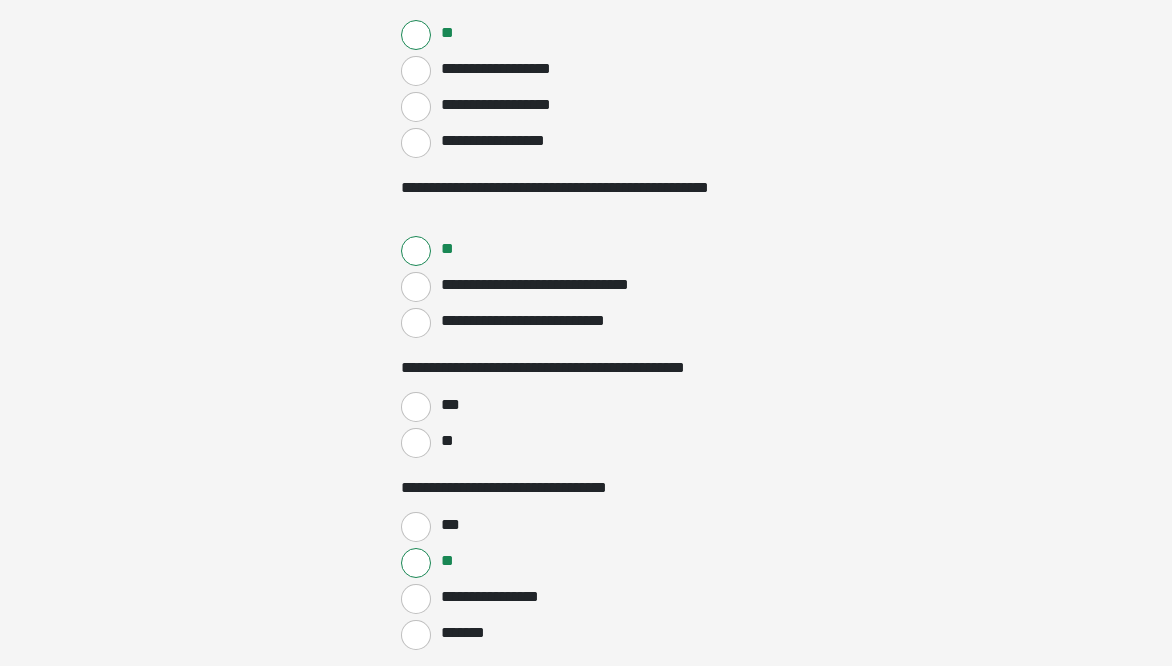 scroll, scrollTop: 900, scrollLeft: 0, axis: vertical 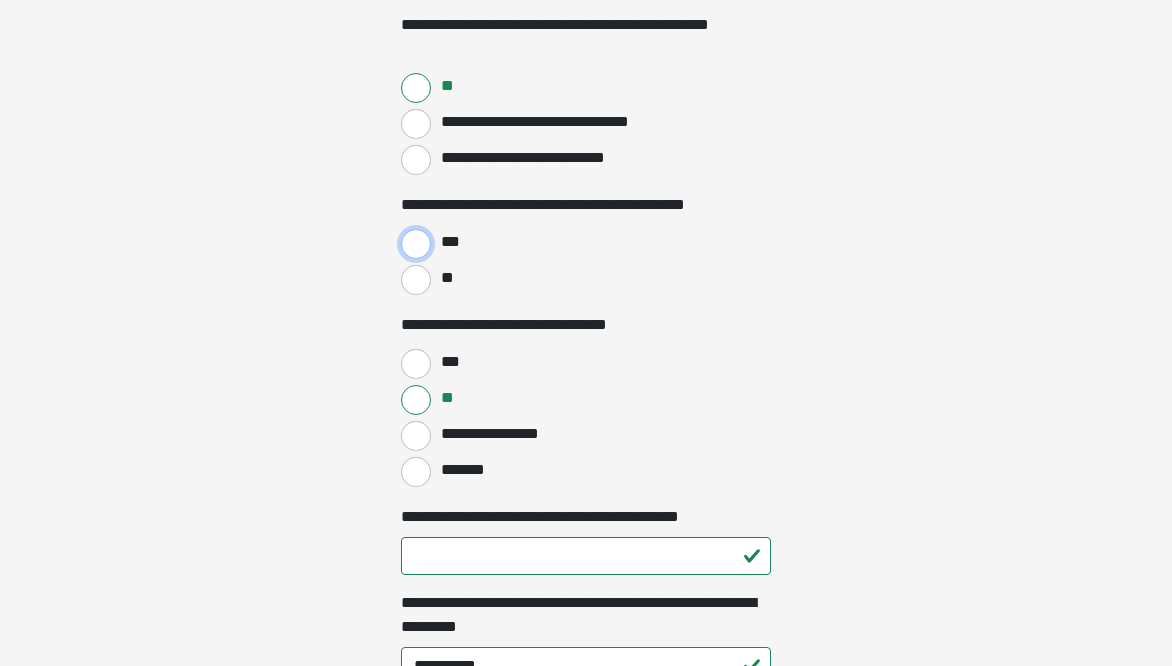 click on "***" at bounding box center [416, 244] 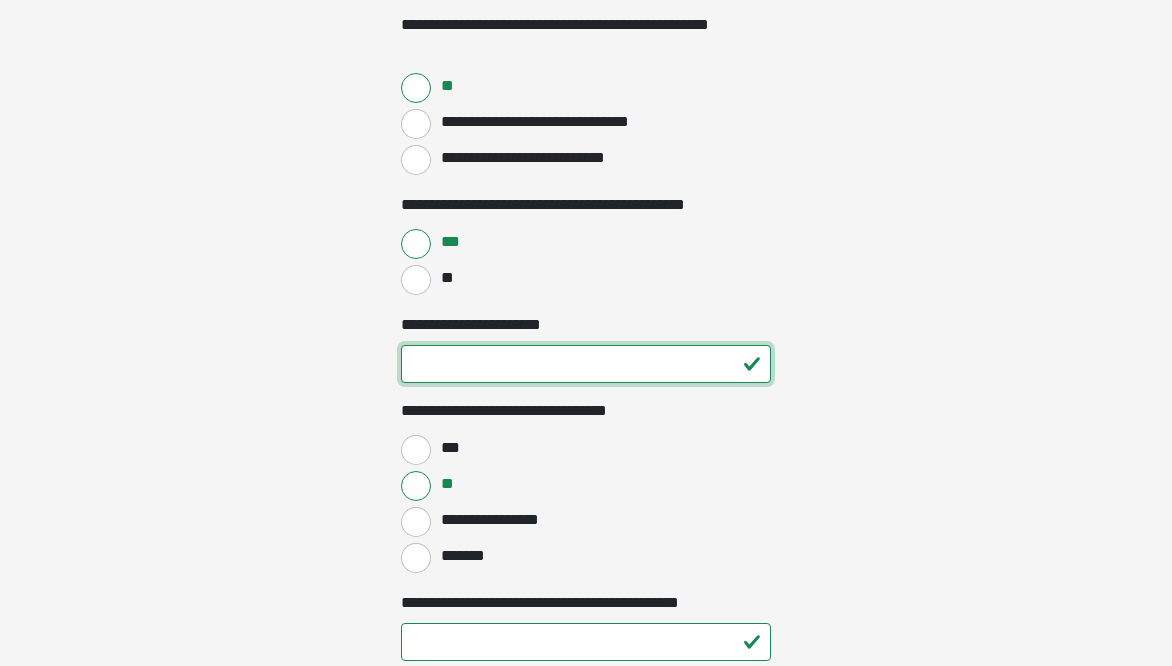 click on "**********" at bounding box center (586, 364) 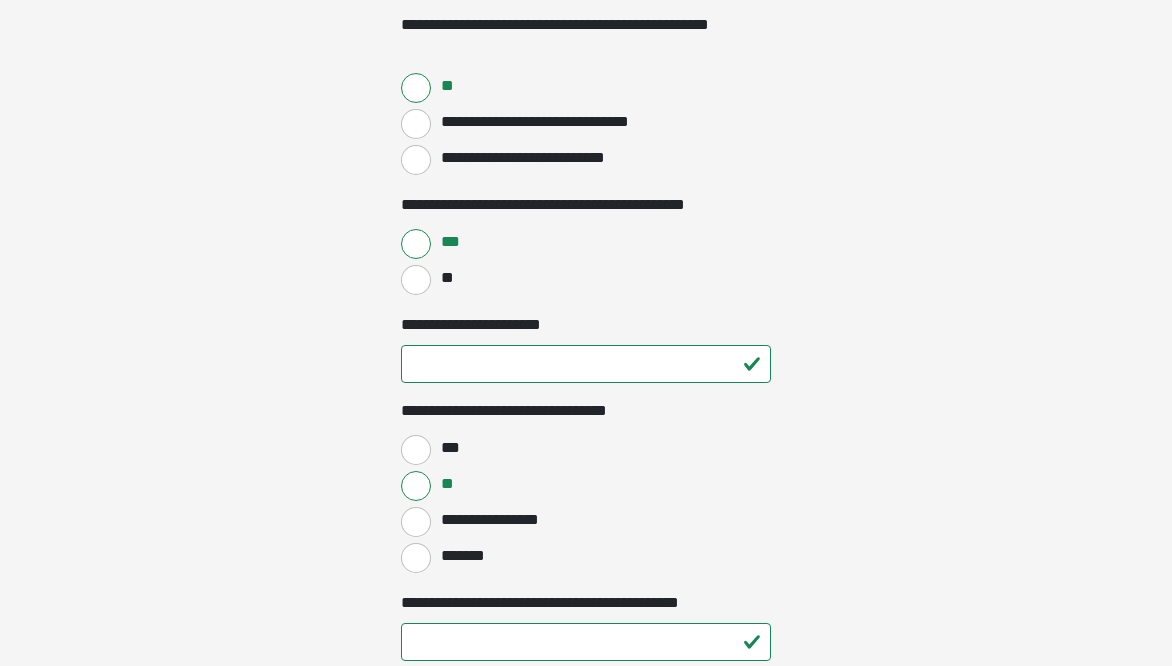 click on "**********" at bounding box center [586, -567] 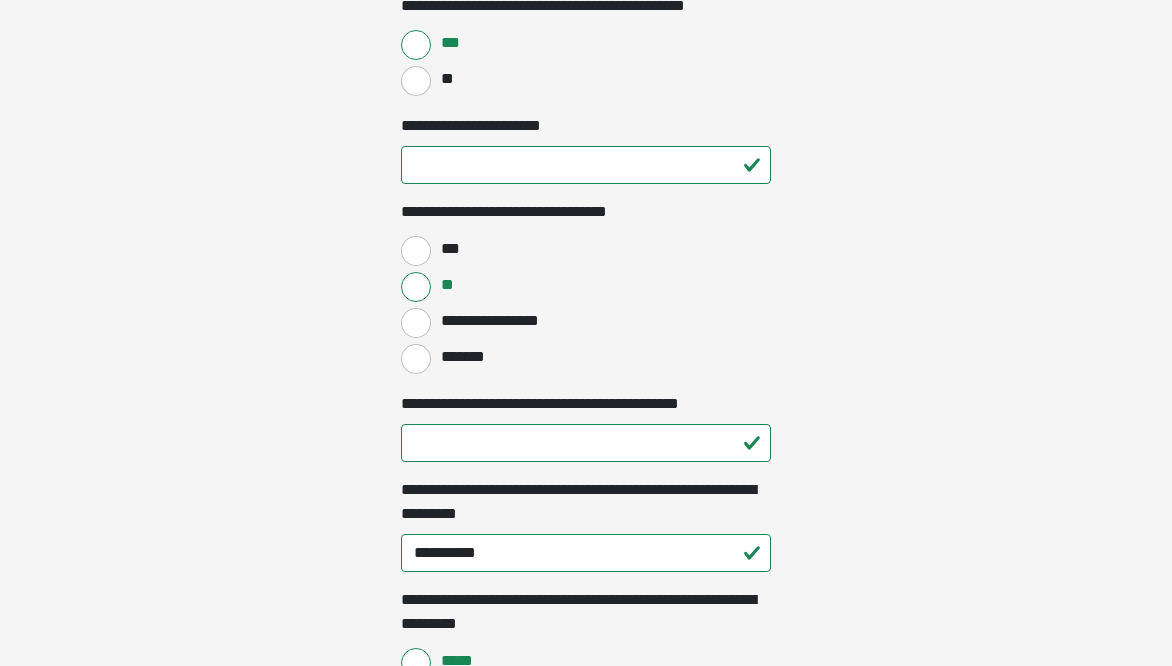 scroll, scrollTop: 1100, scrollLeft: 0, axis: vertical 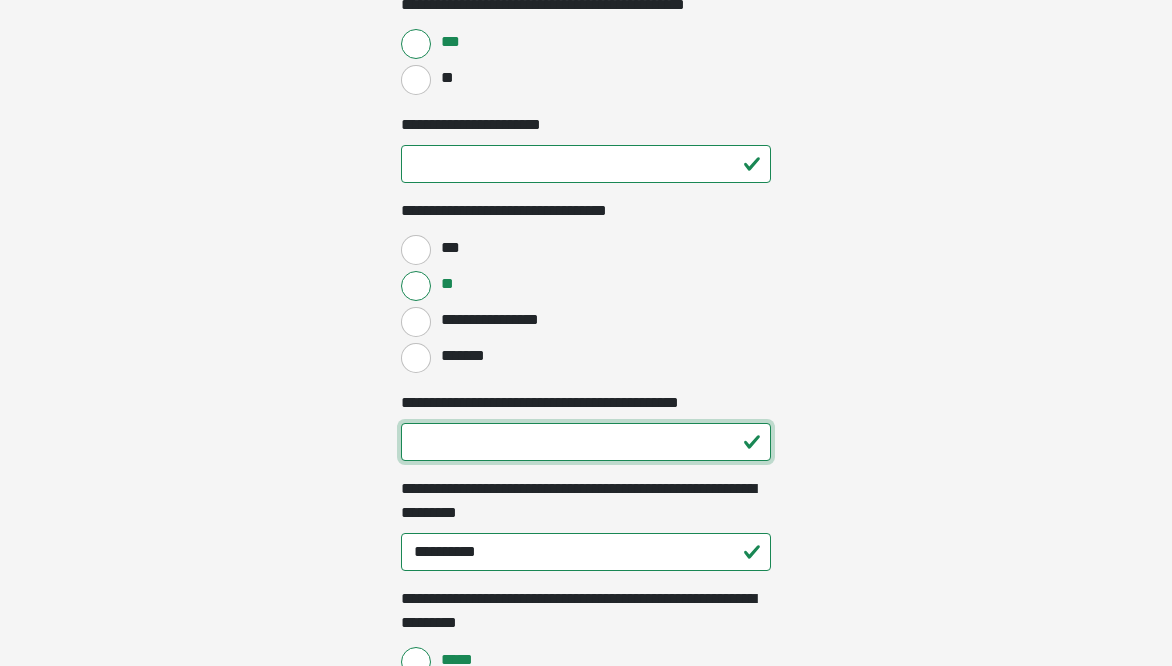 click on "**********" at bounding box center (586, 442) 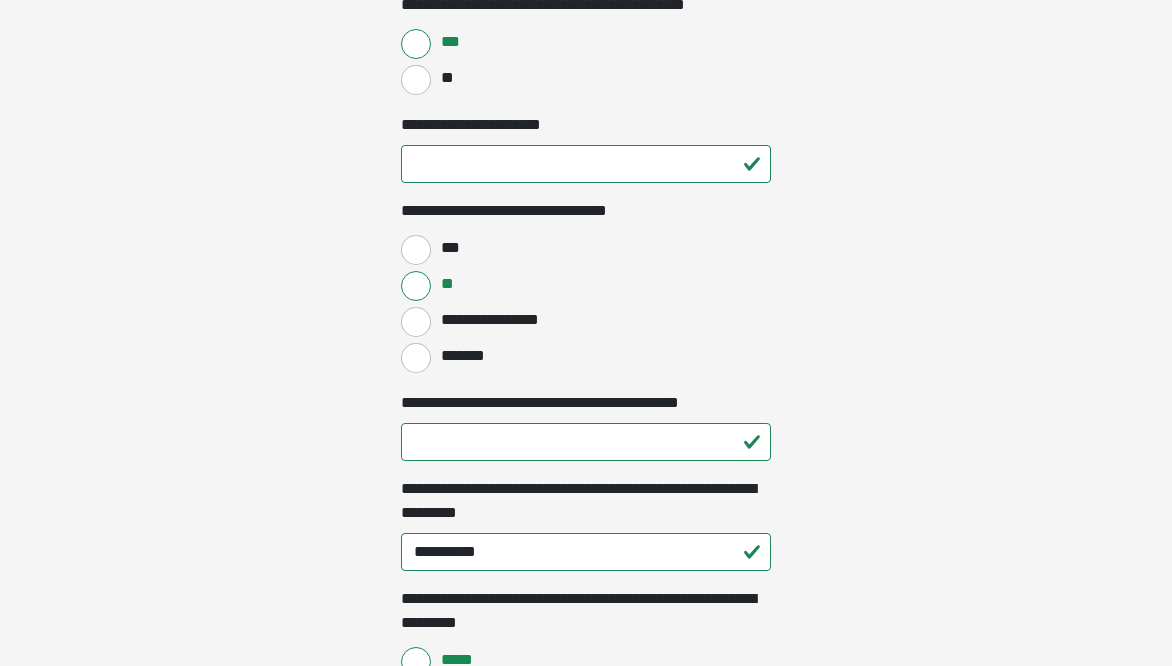 click on "**********" at bounding box center (586, -767) 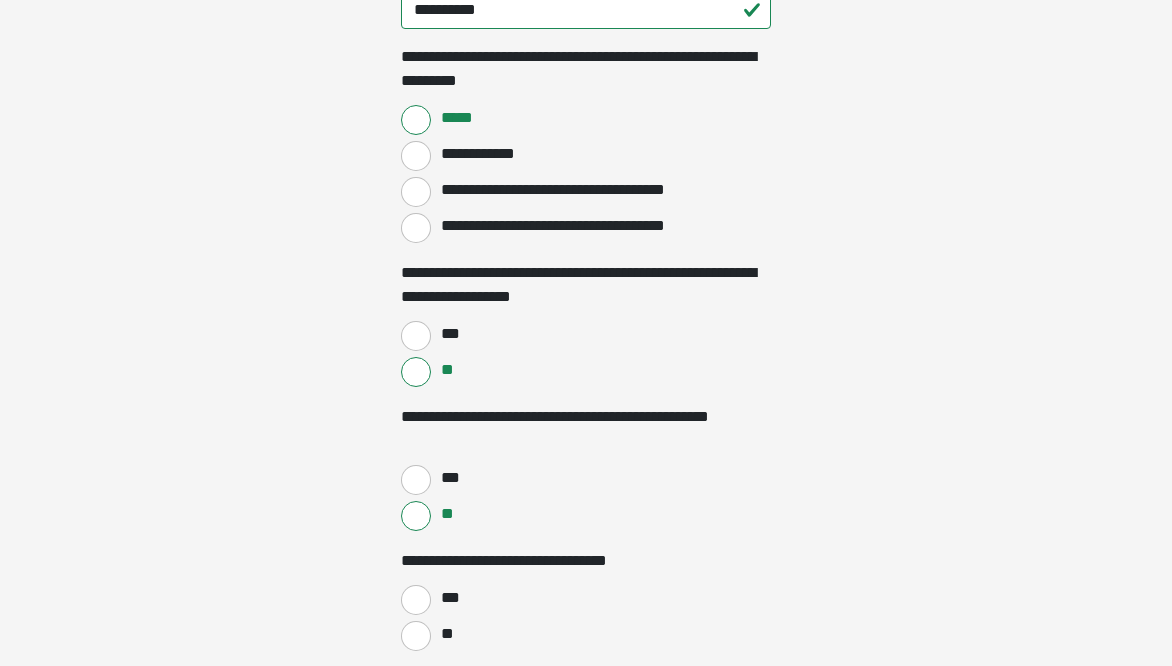 scroll, scrollTop: 1800, scrollLeft: 0, axis: vertical 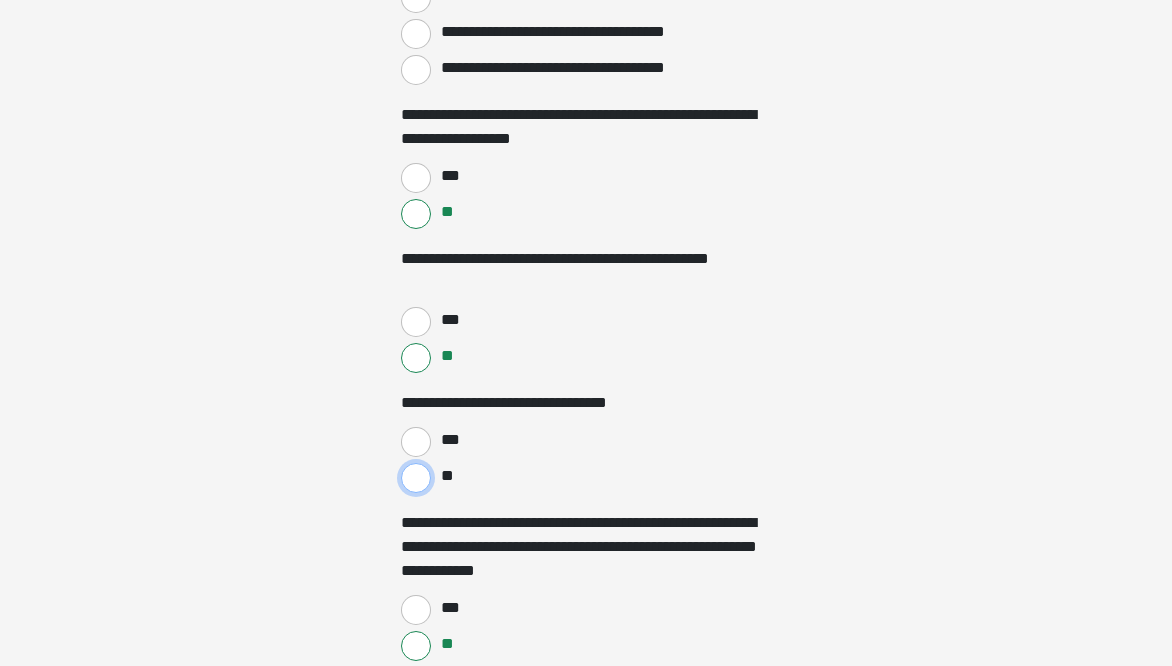 click on "**" at bounding box center [416, 478] 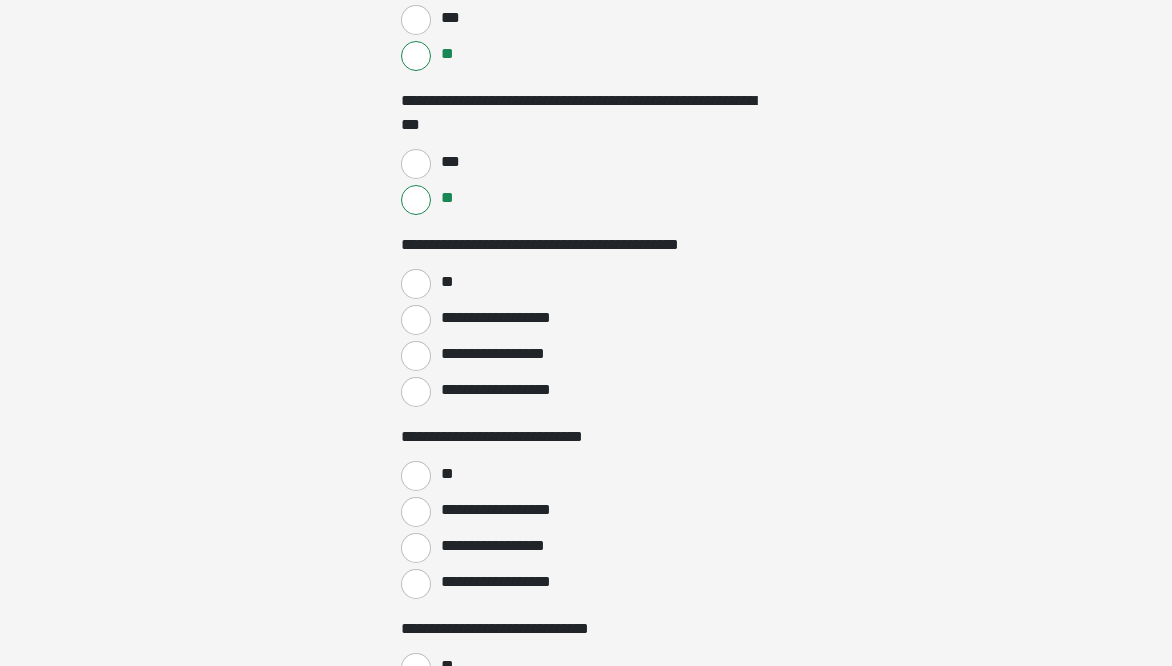 scroll, scrollTop: 2400, scrollLeft: 0, axis: vertical 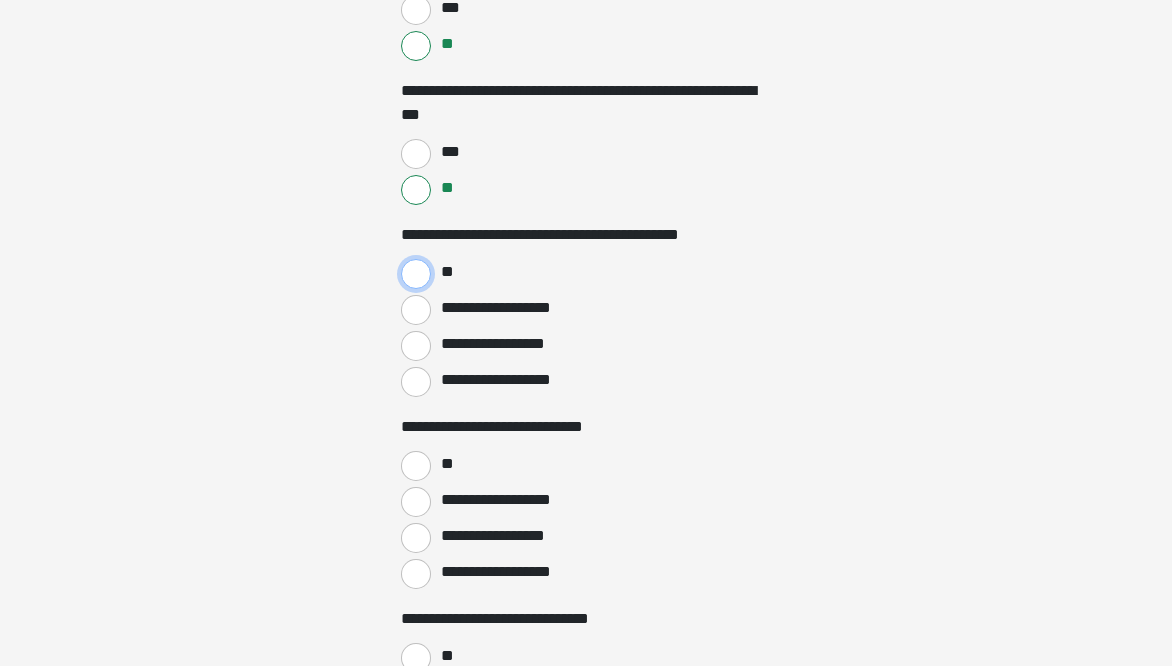 click on "**" at bounding box center (416, 274) 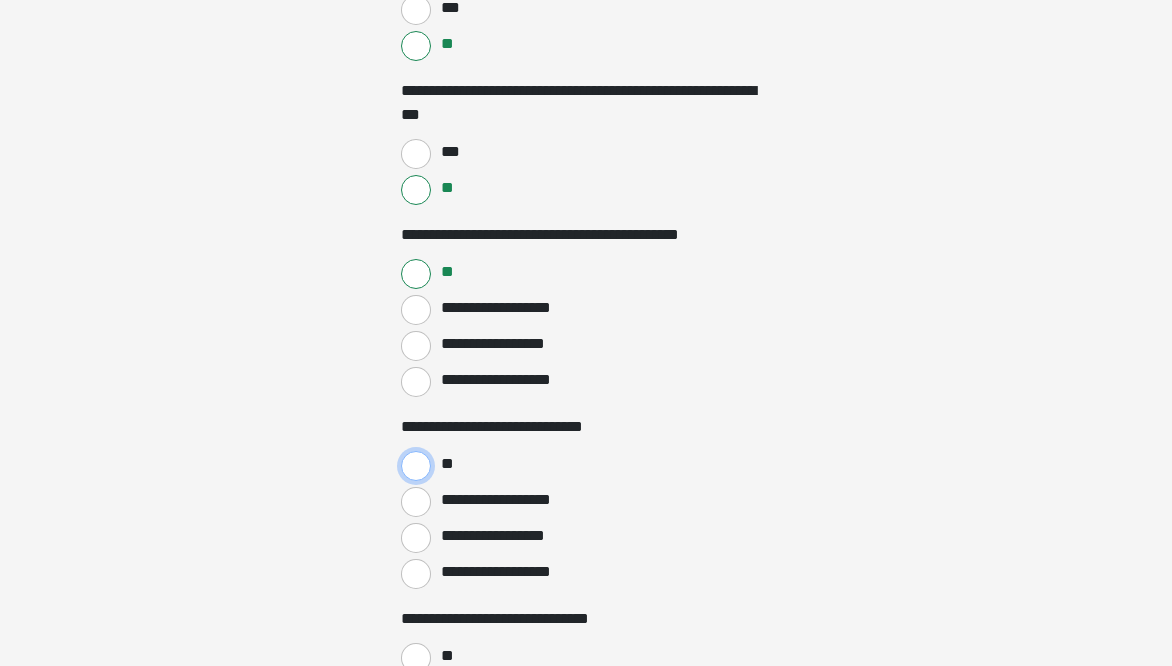 click on "**" at bounding box center [416, 466] 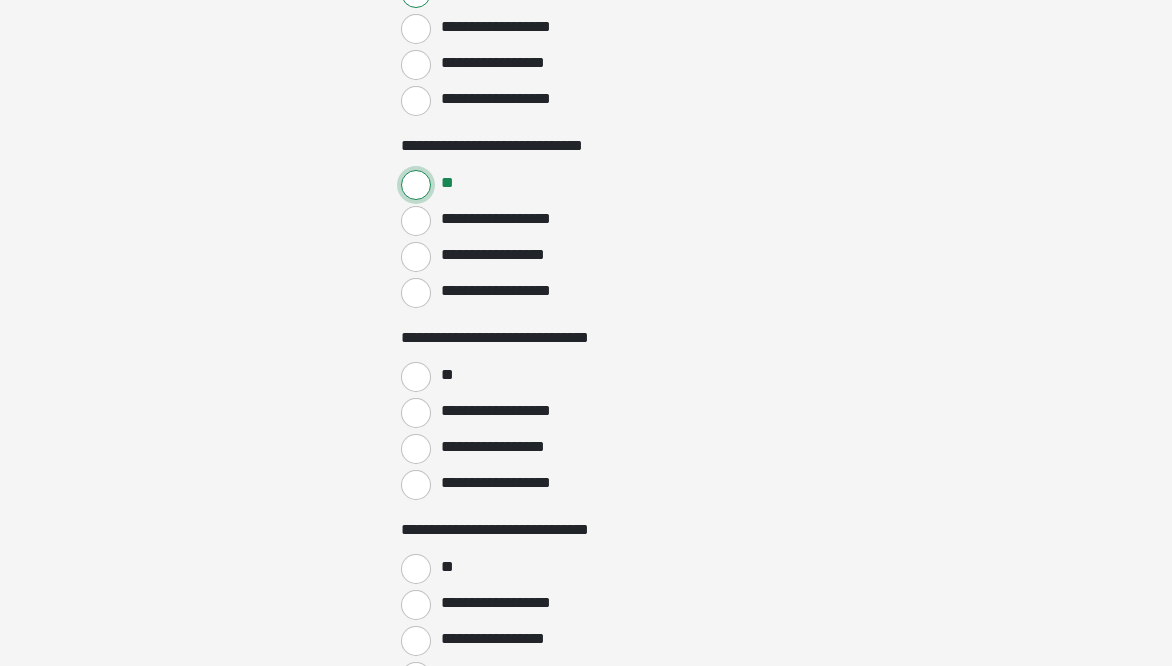 scroll, scrollTop: 2700, scrollLeft: 0, axis: vertical 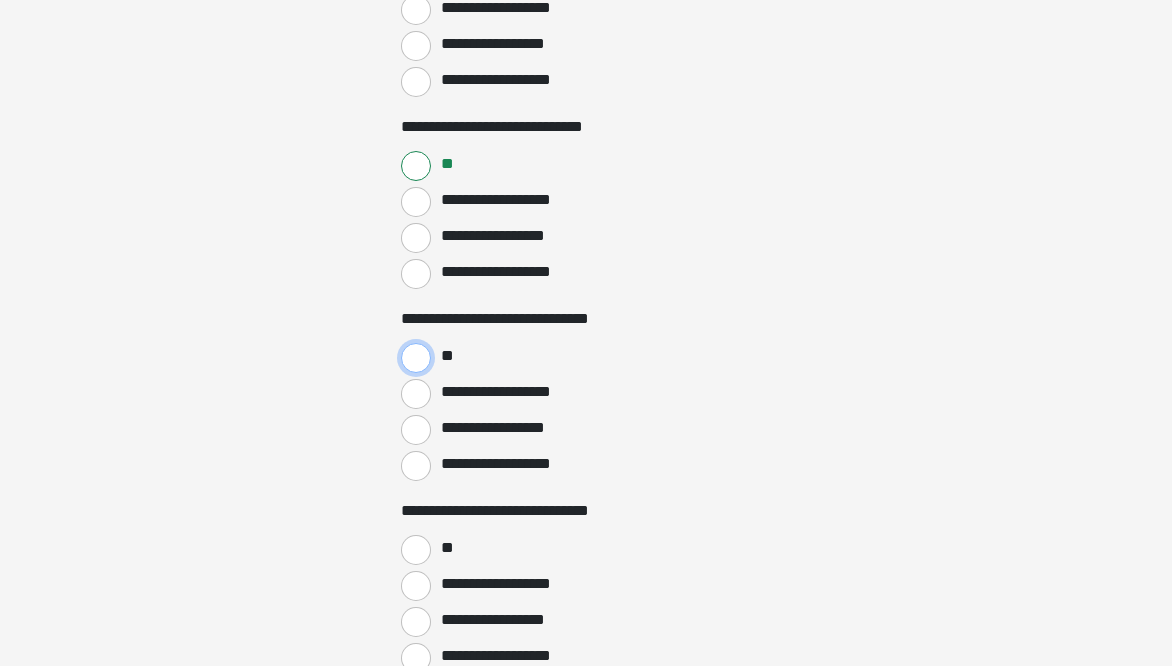 click on "**" at bounding box center (416, 358) 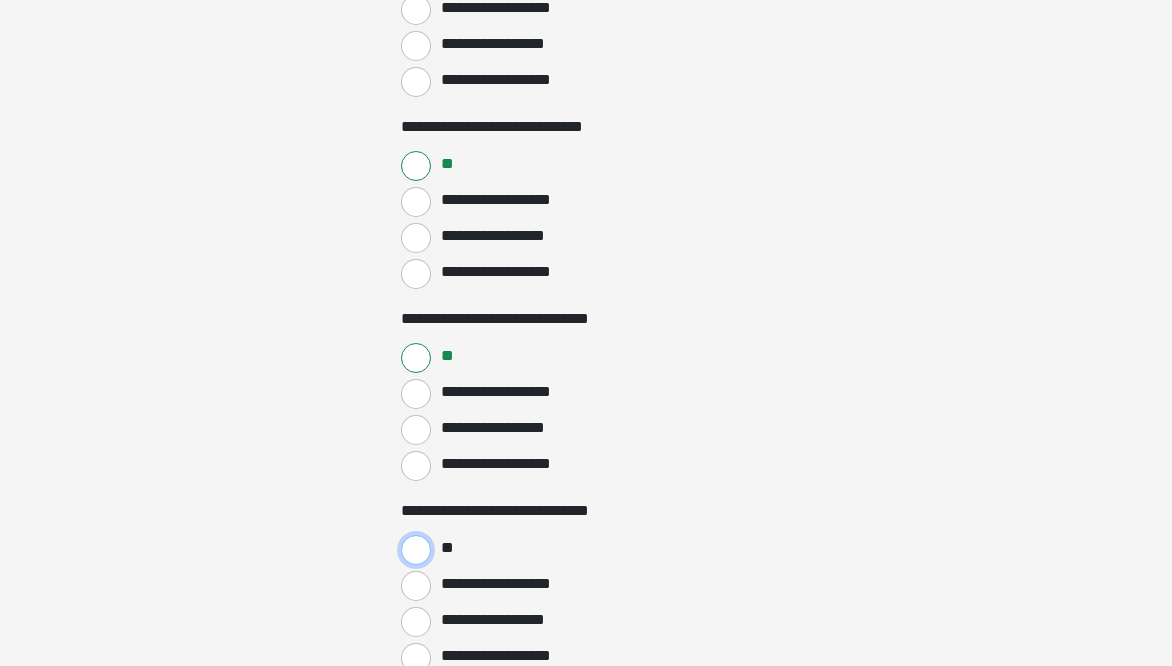 click on "**" at bounding box center (416, 550) 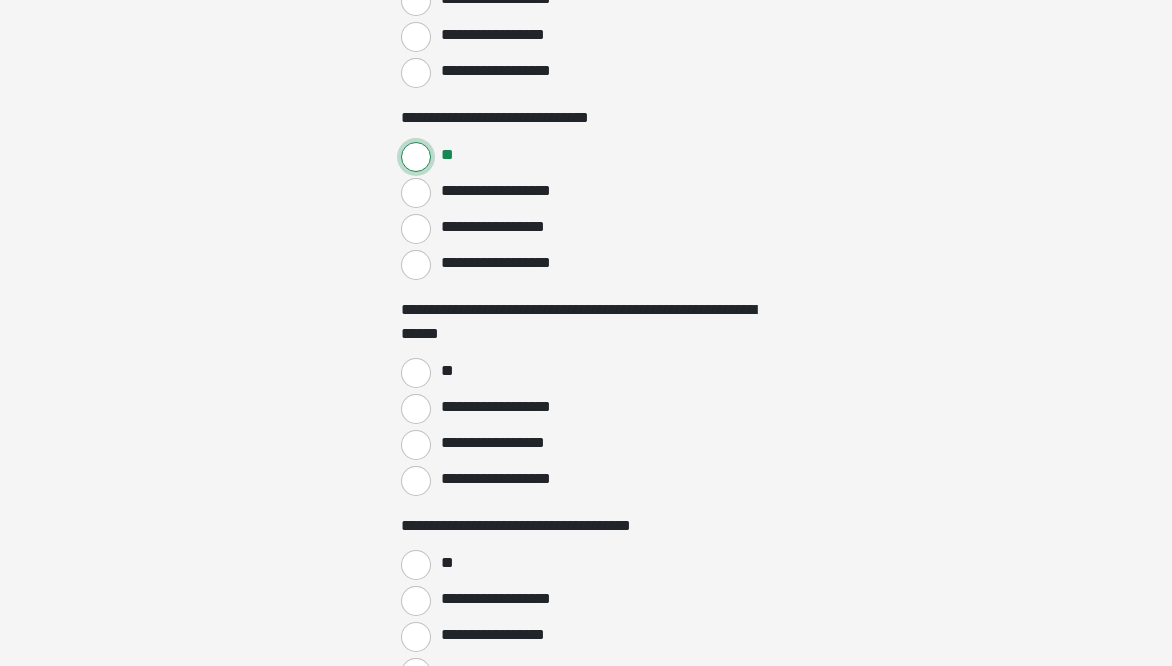 scroll, scrollTop: 3100, scrollLeft: 0, axis: vertical 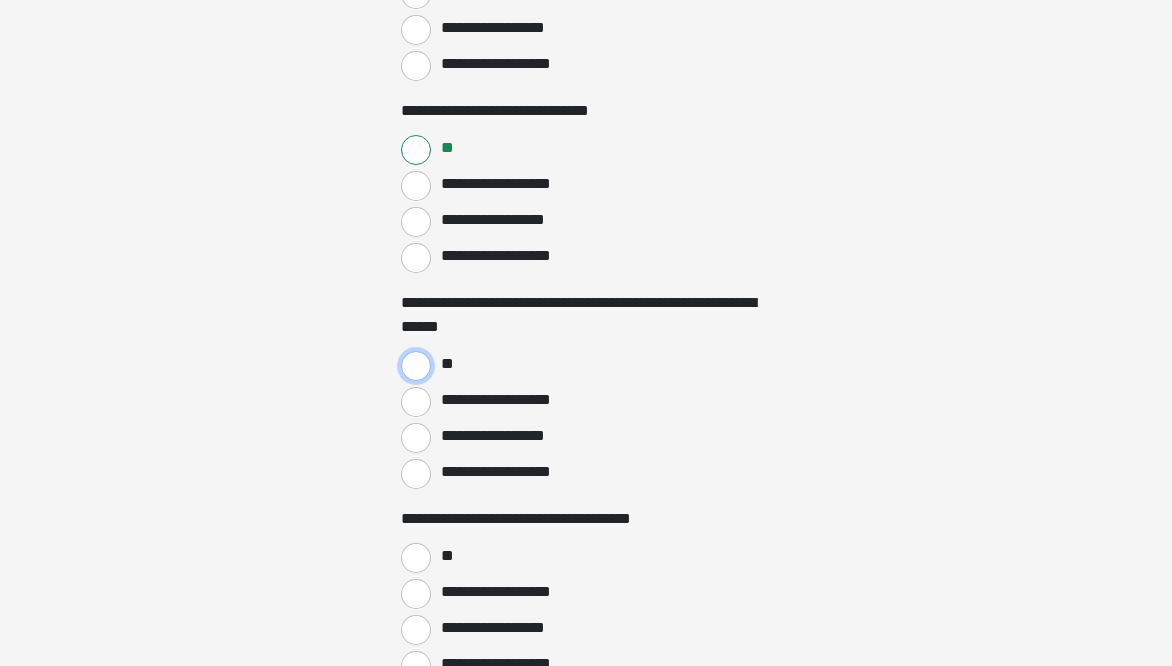 click on "**" at bounding box center (416, 366) 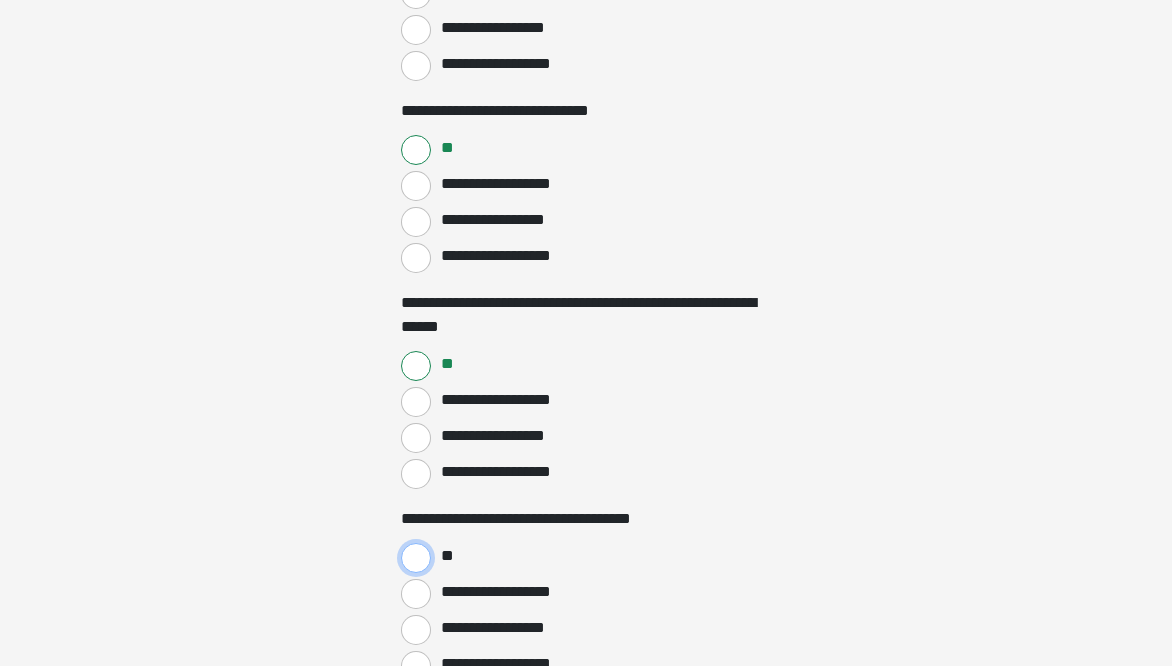 click on "**" at bounding box center [416, 558] 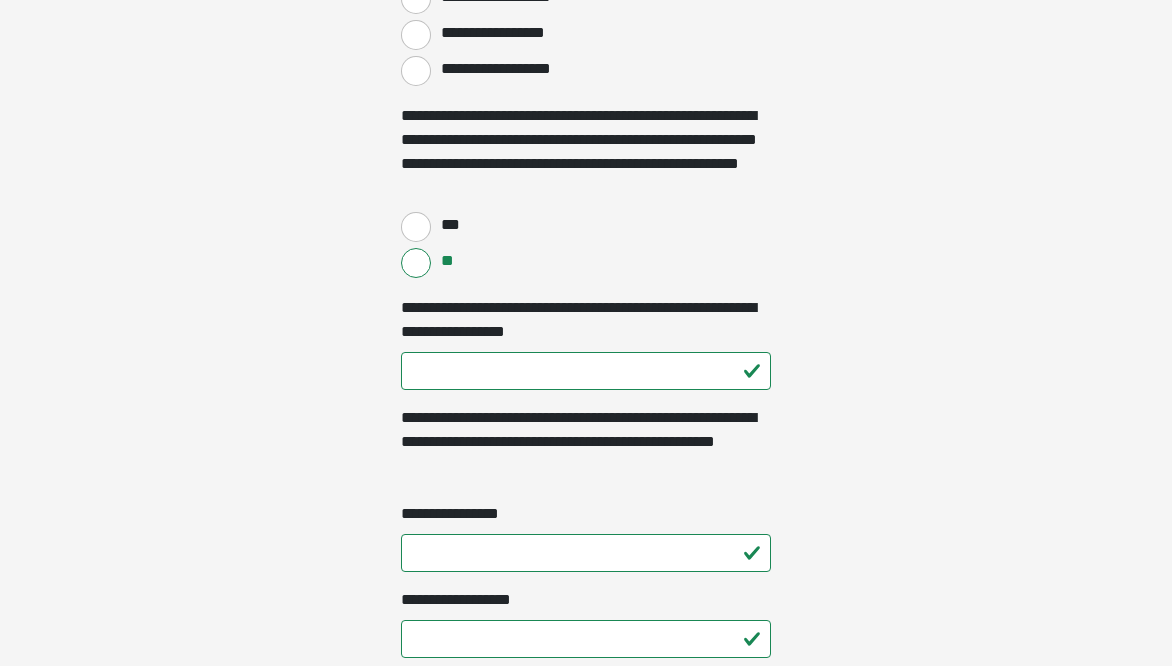 scroll, scrollTop: 3700, scrollLeft: 0, axis: vertical 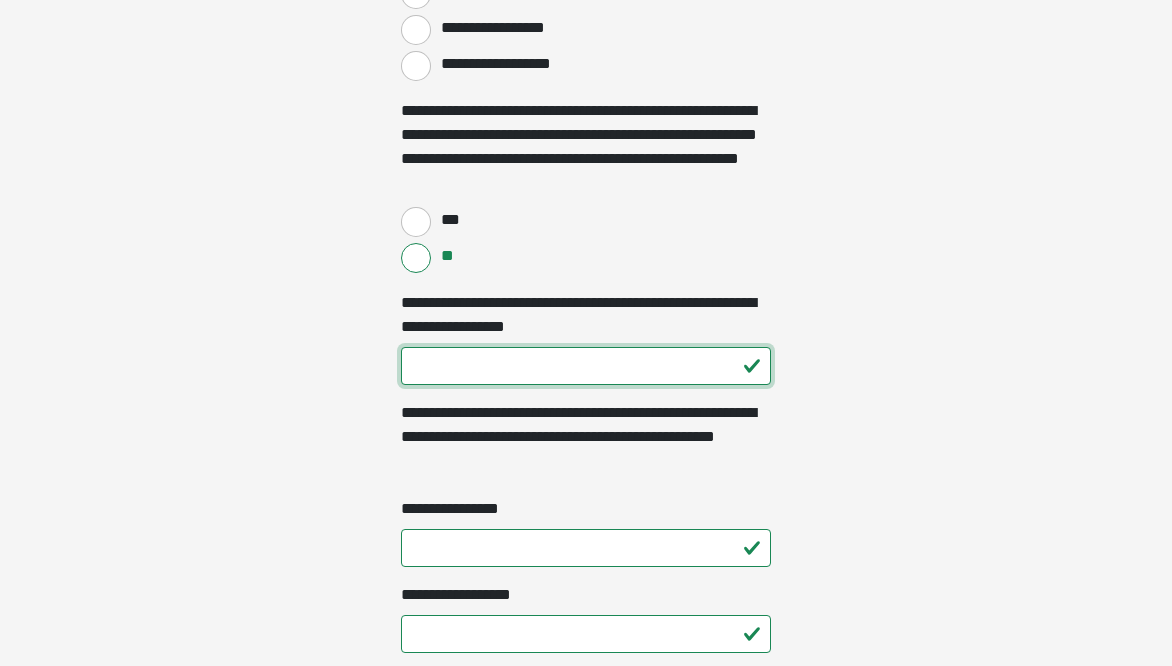 click on "**********" at bounding box center [586, 366] 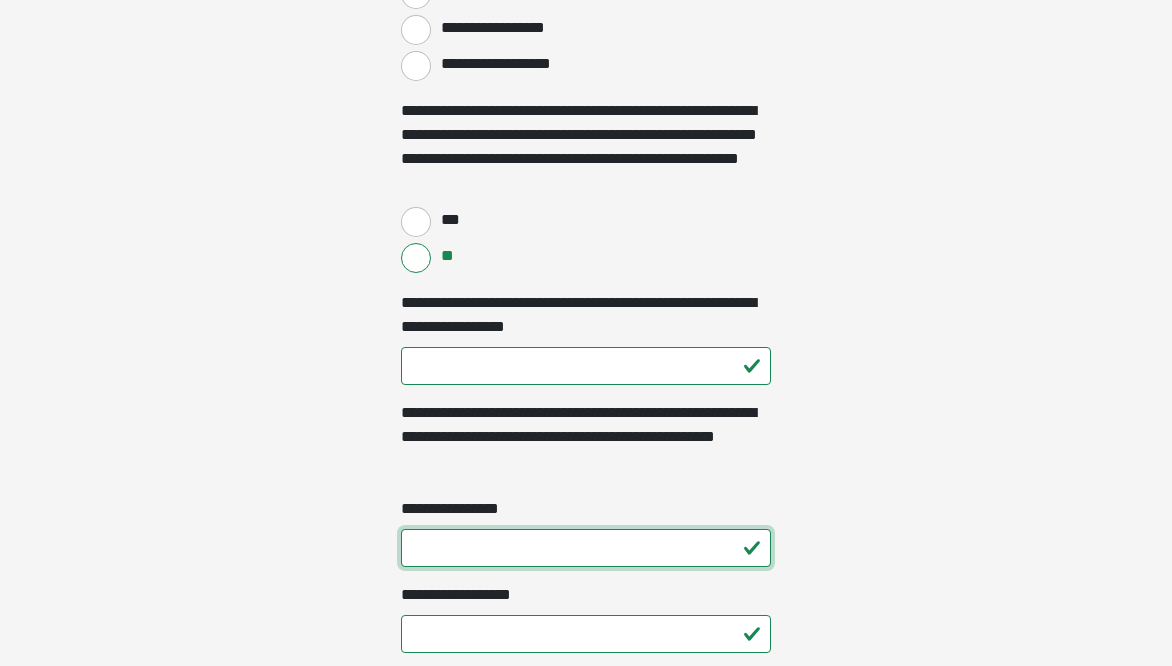 click on "**********" at bounding box center (586, 548) 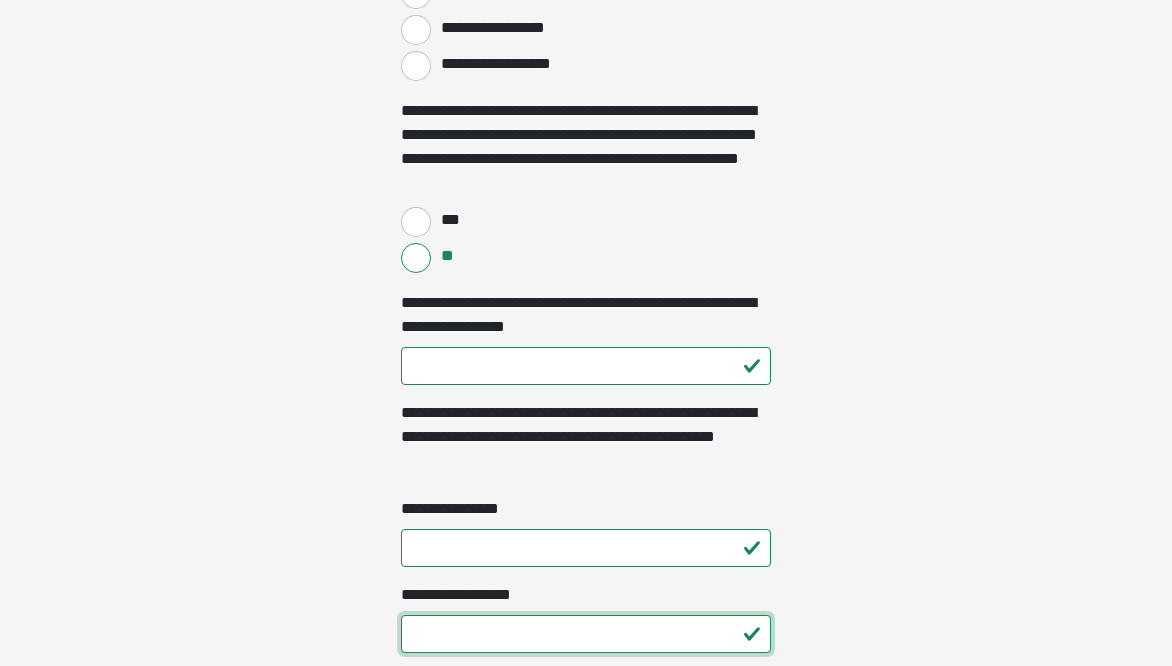 click on "**********" at bounding box center (586, 634) 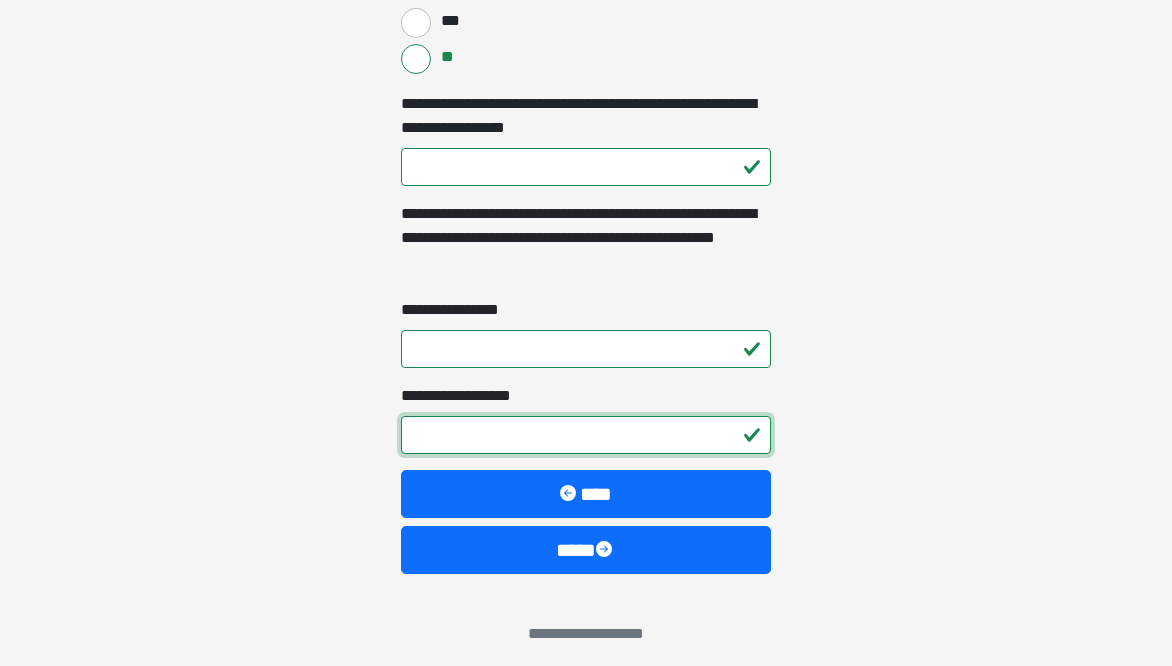 scroll, scrollTop: 3910, scrollLeft: 0, axis: vertical 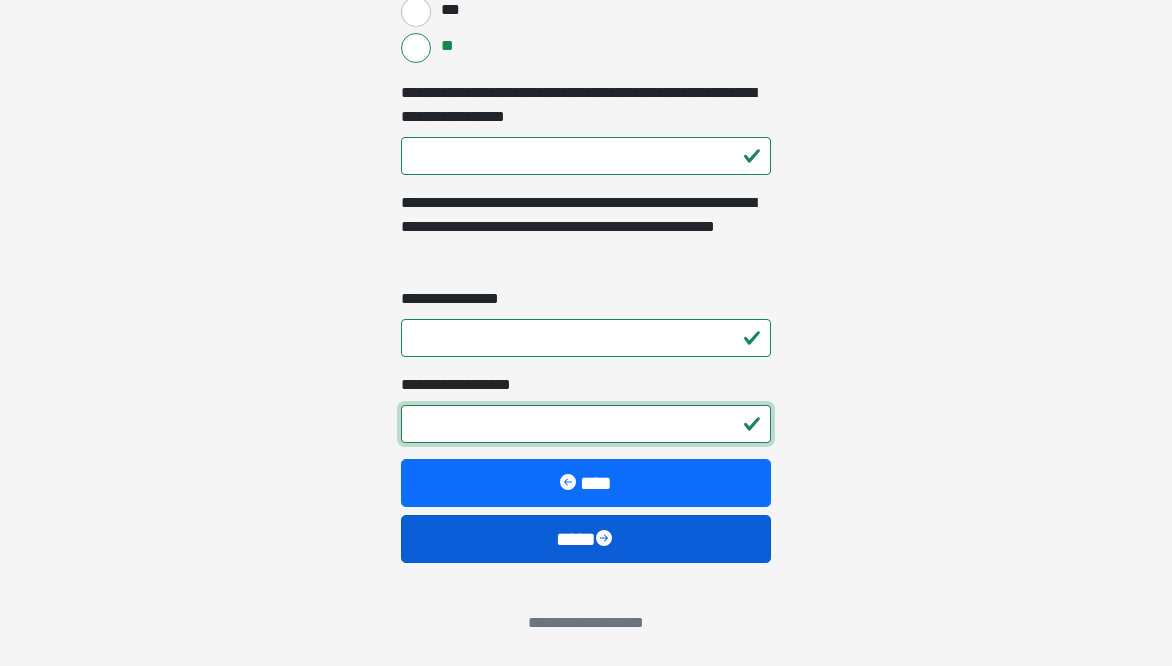 type on "*" 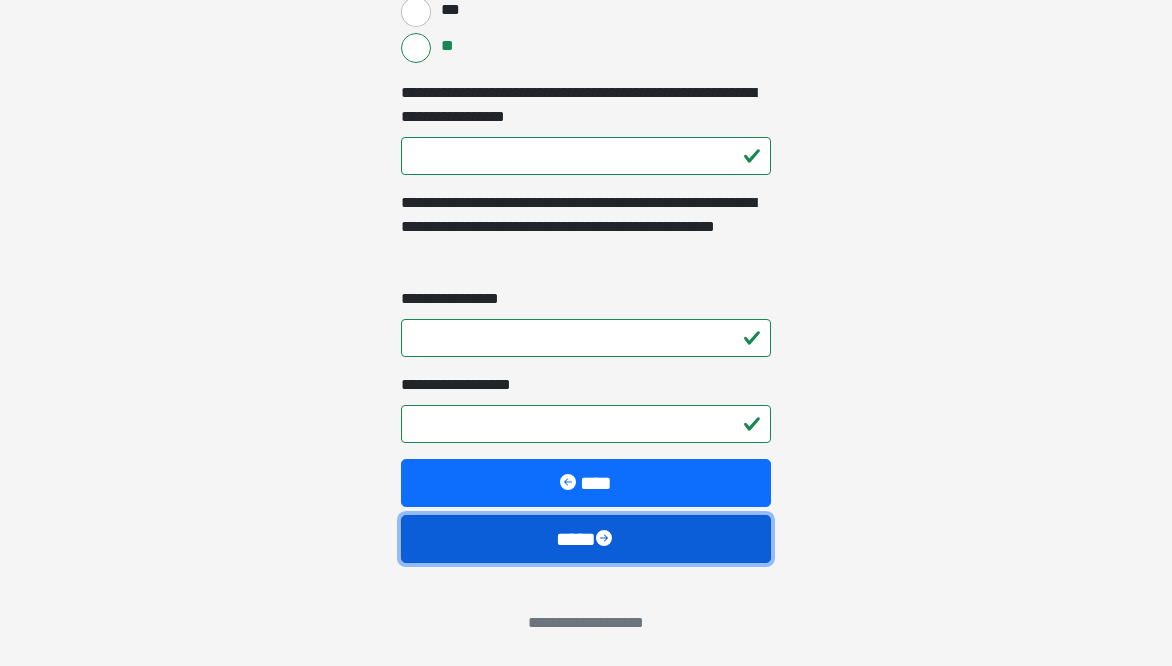 click on "****" at bounding box center (586, 539) 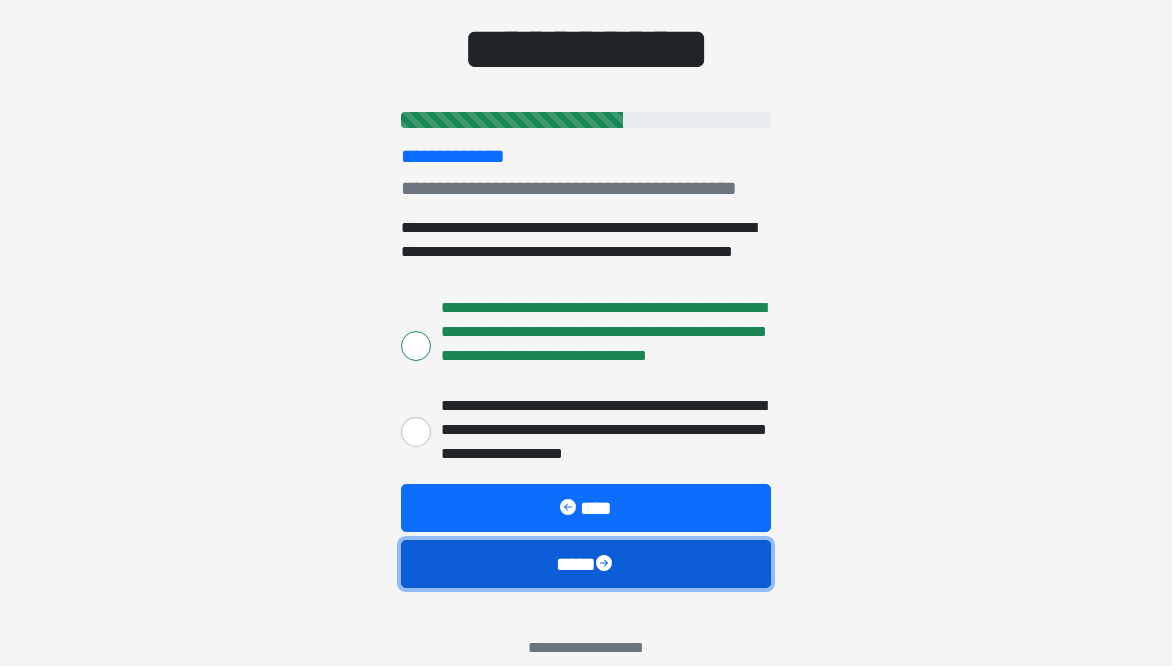 scroll, scrollTop: 194, scrollLeft: 0, axis: vertical 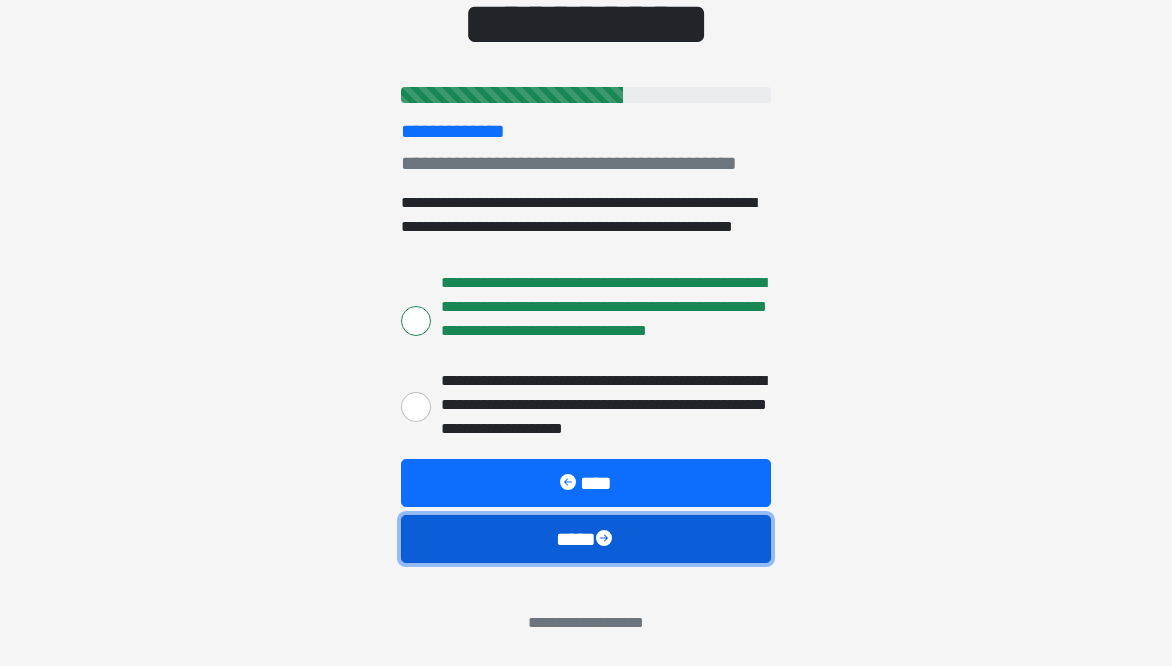 click at bounding box center [606, 540] 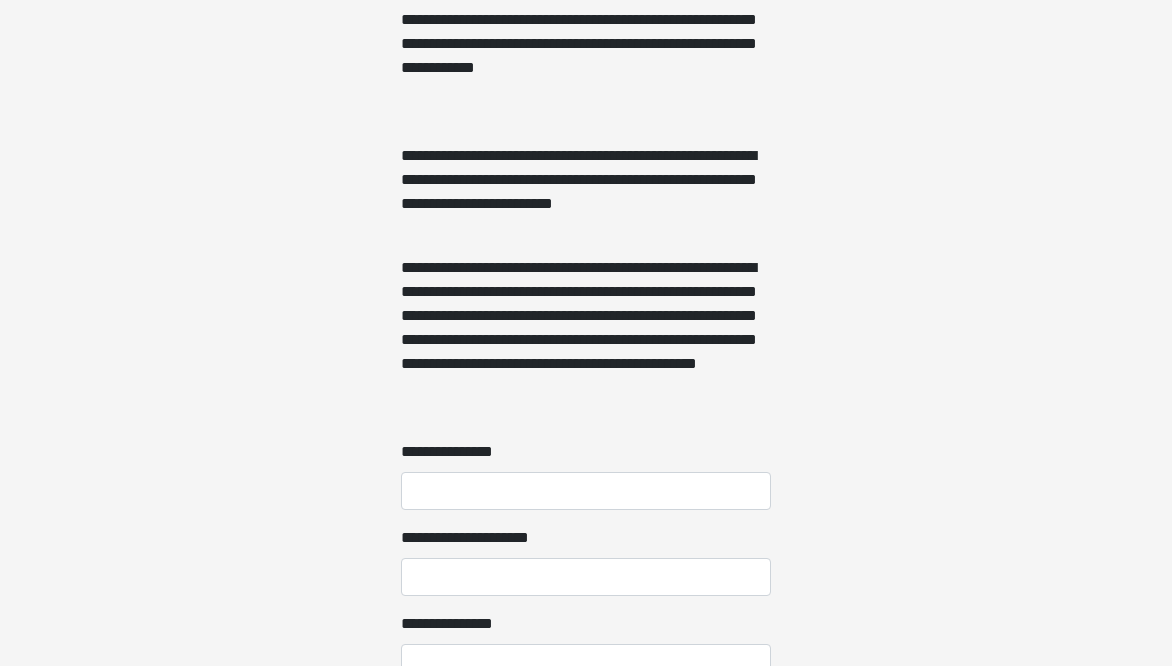 scroll, scrollTop: 1400, scrollLeft: 0, axis: vertical 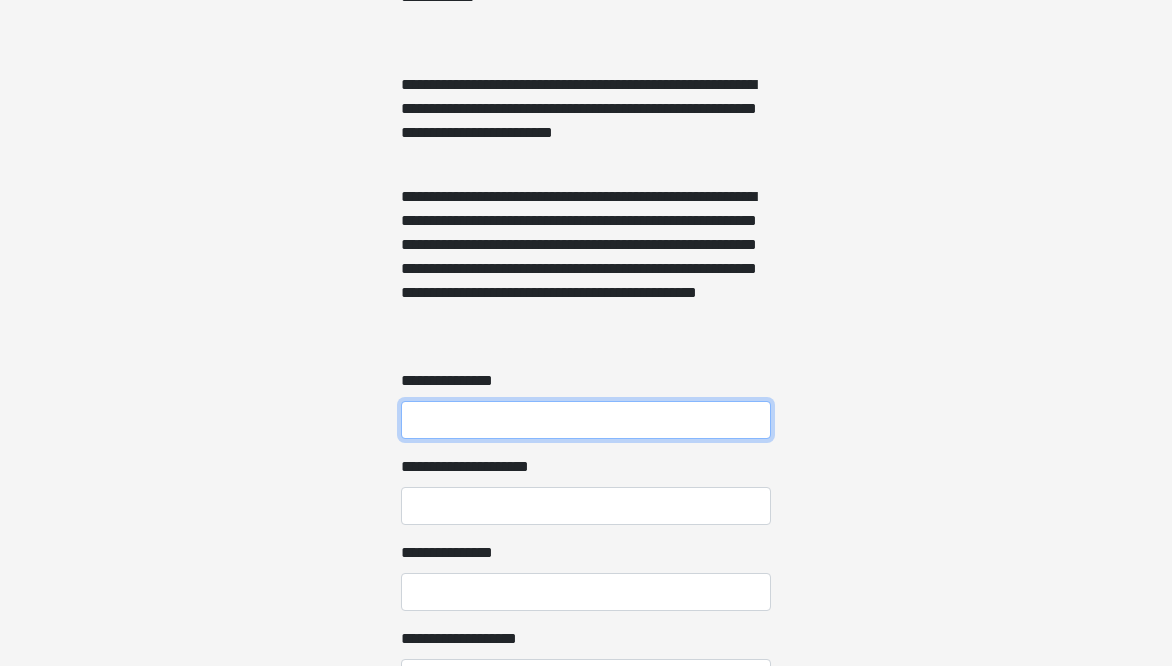 click on "**********" at bounding box center (586, 420) 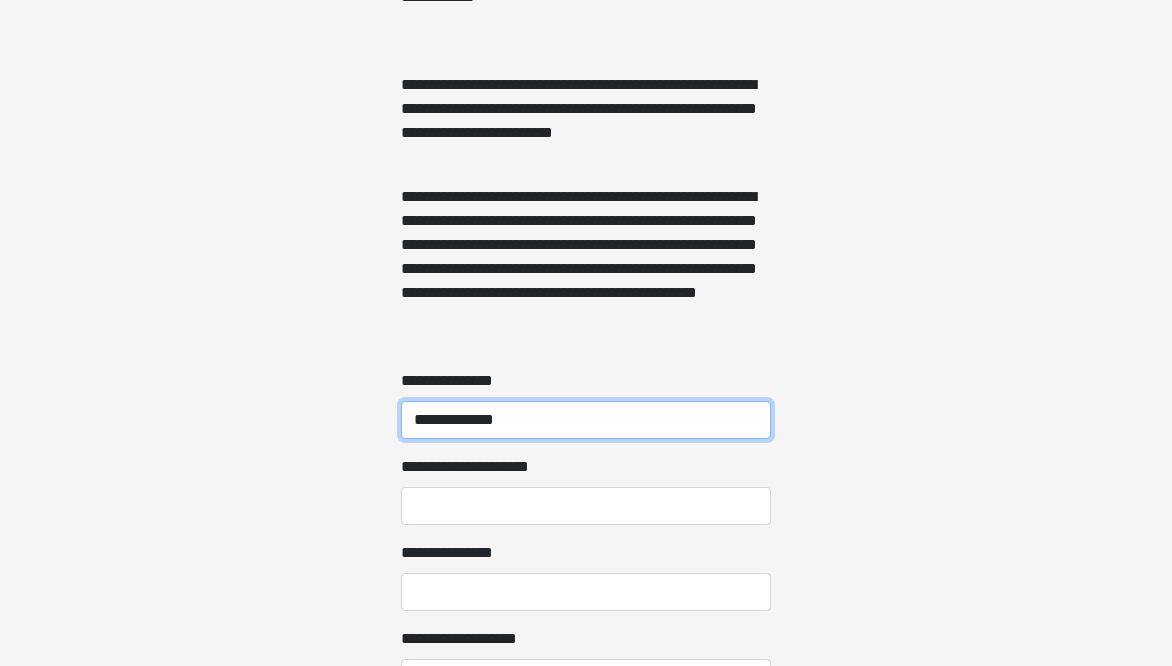 type on "**********" 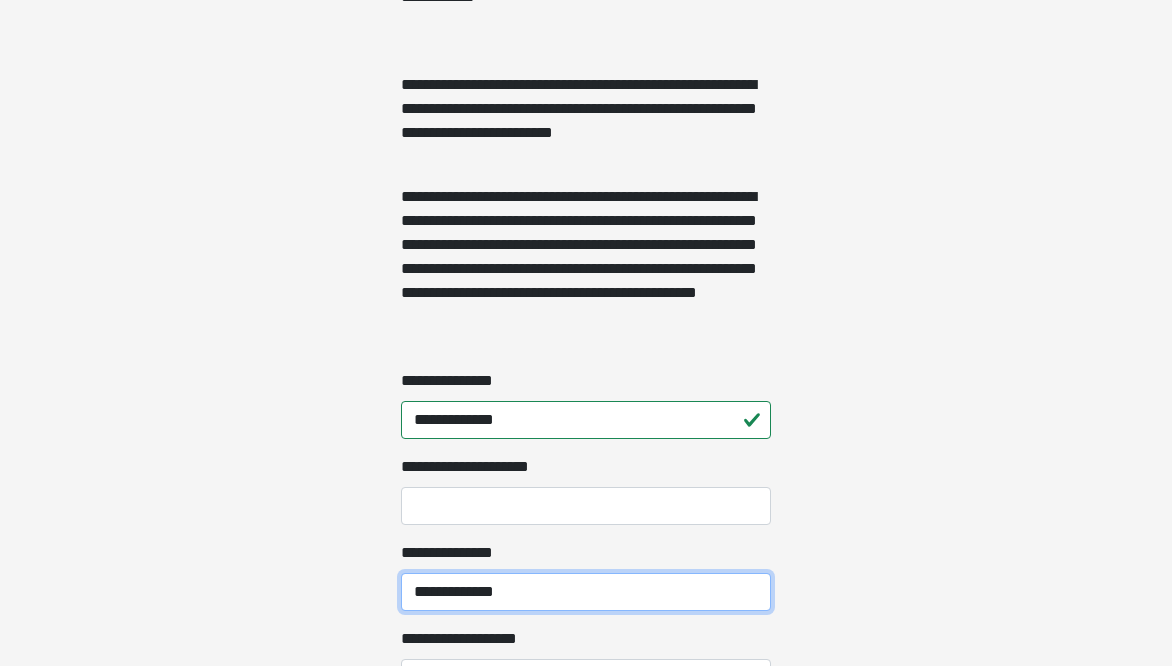 type on "**********" 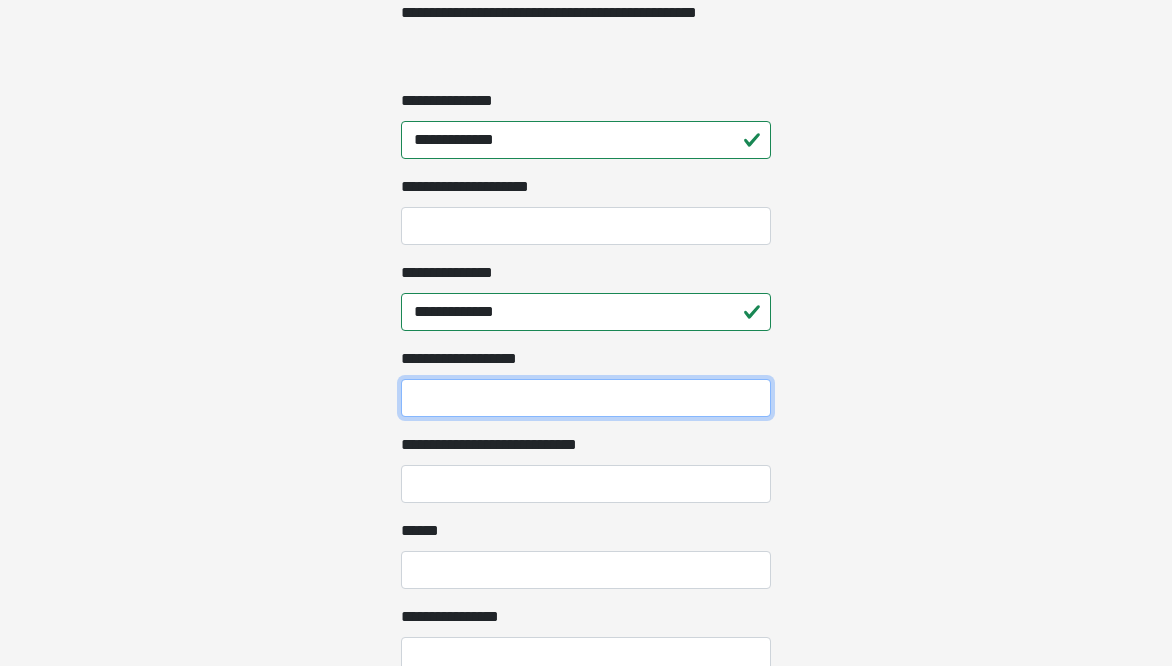 scroll, scrollTop: 1745, scrollLeft: 0, axis: vertical 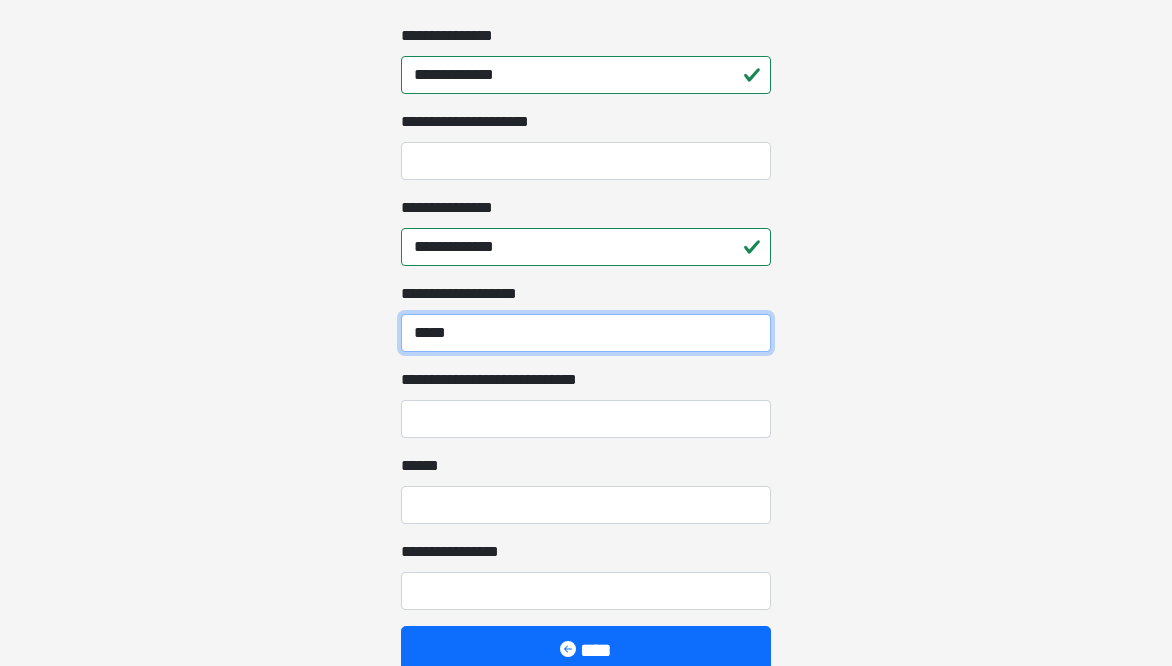 type on "*****" 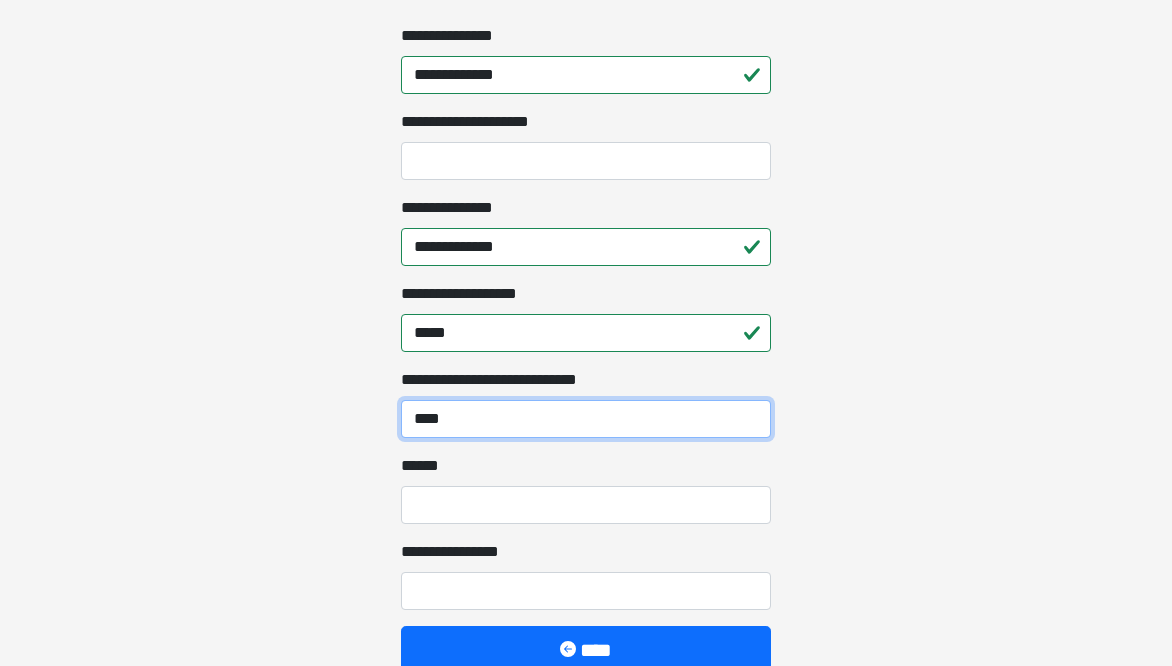 type on "****" 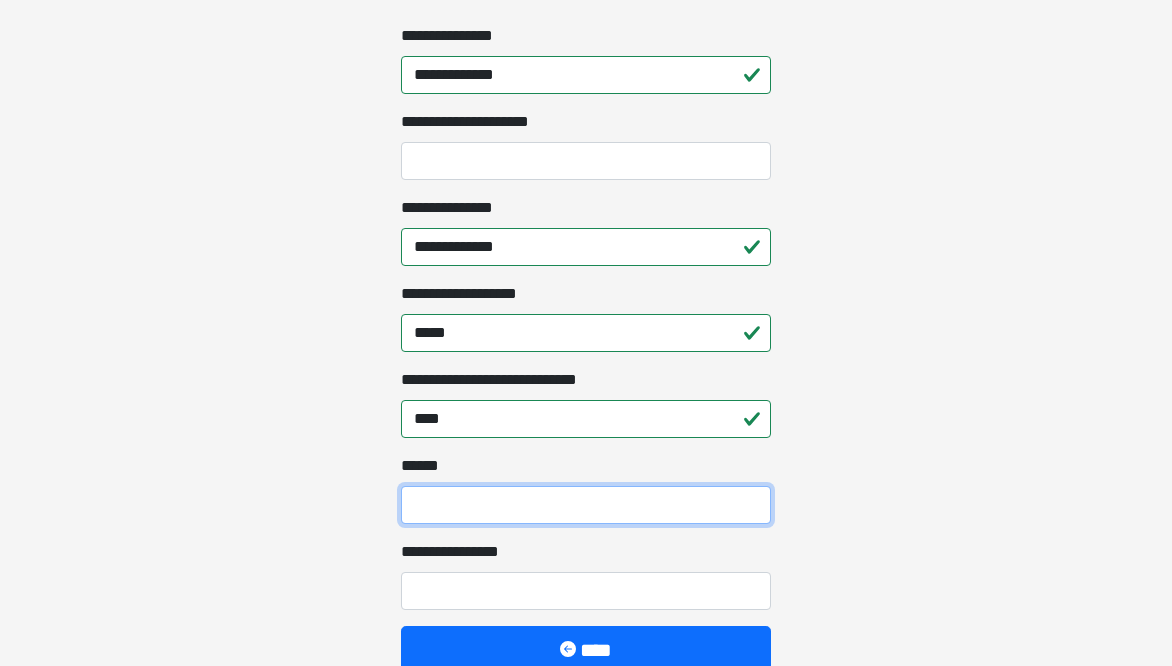 click on "**** *" at bounding box center [586, 505] 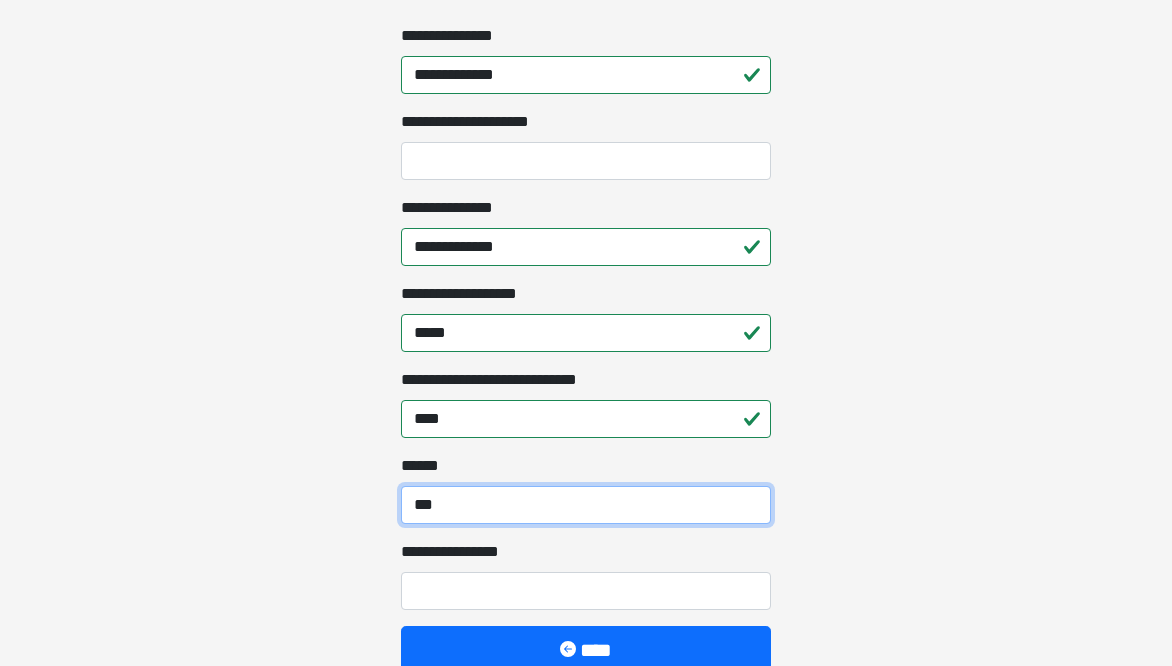 type on "***" 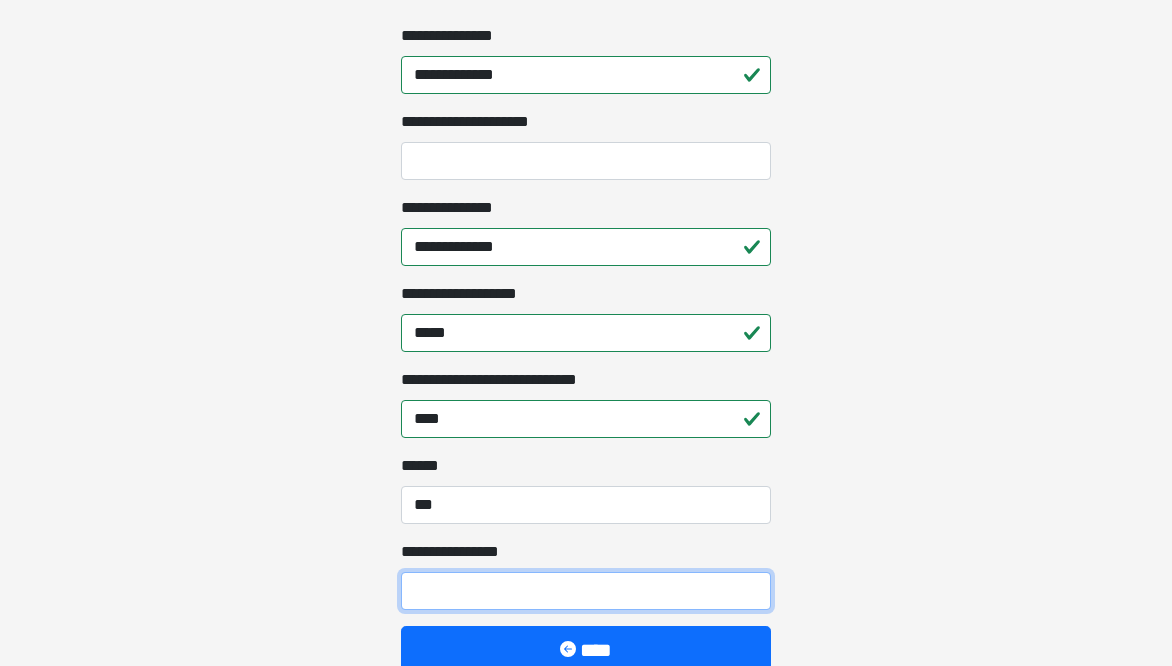 click on "**********" at bounding box center [586, 591] 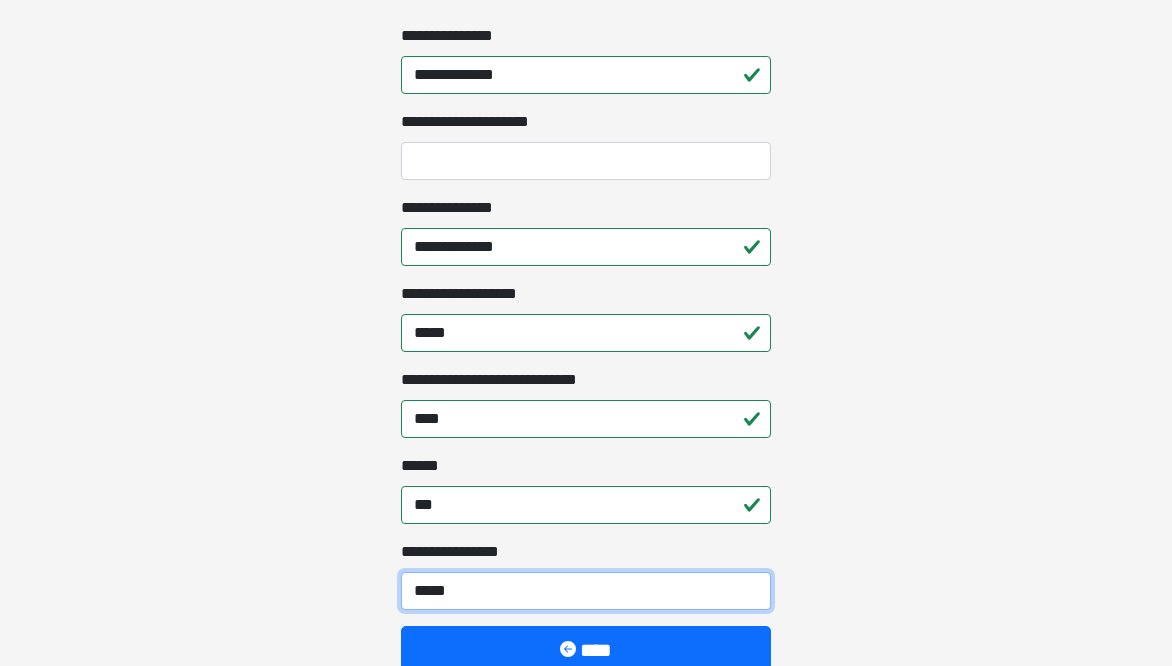 scroll, scrollTop: 1845, scrollLeft: 0, axis: vertical 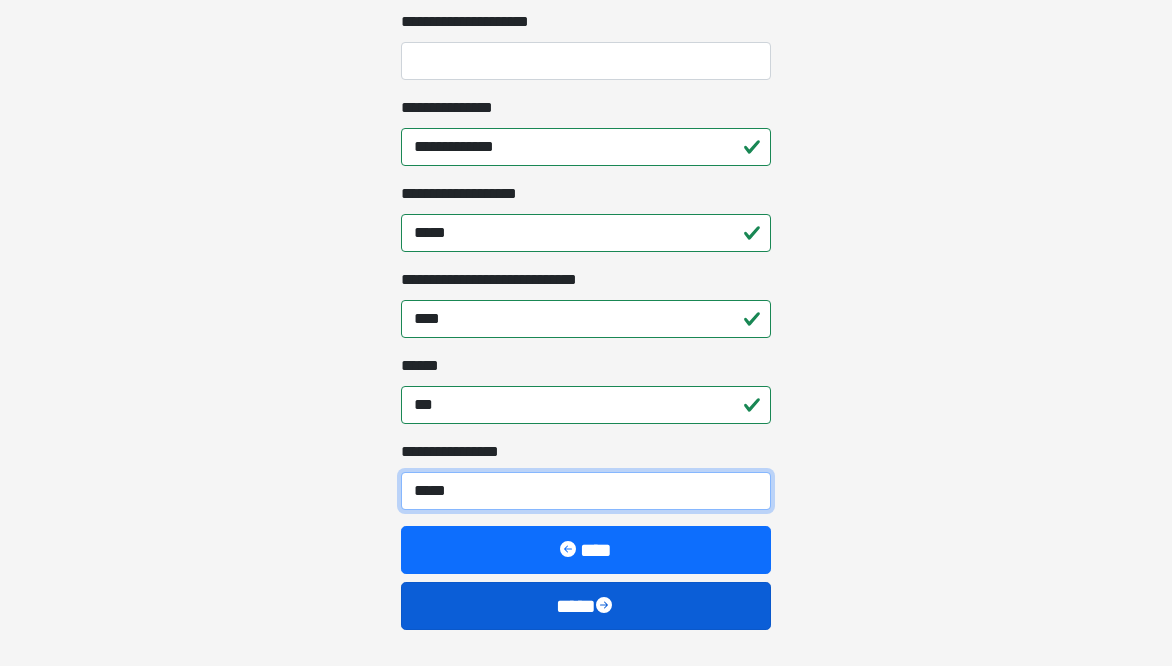 type on "*****" 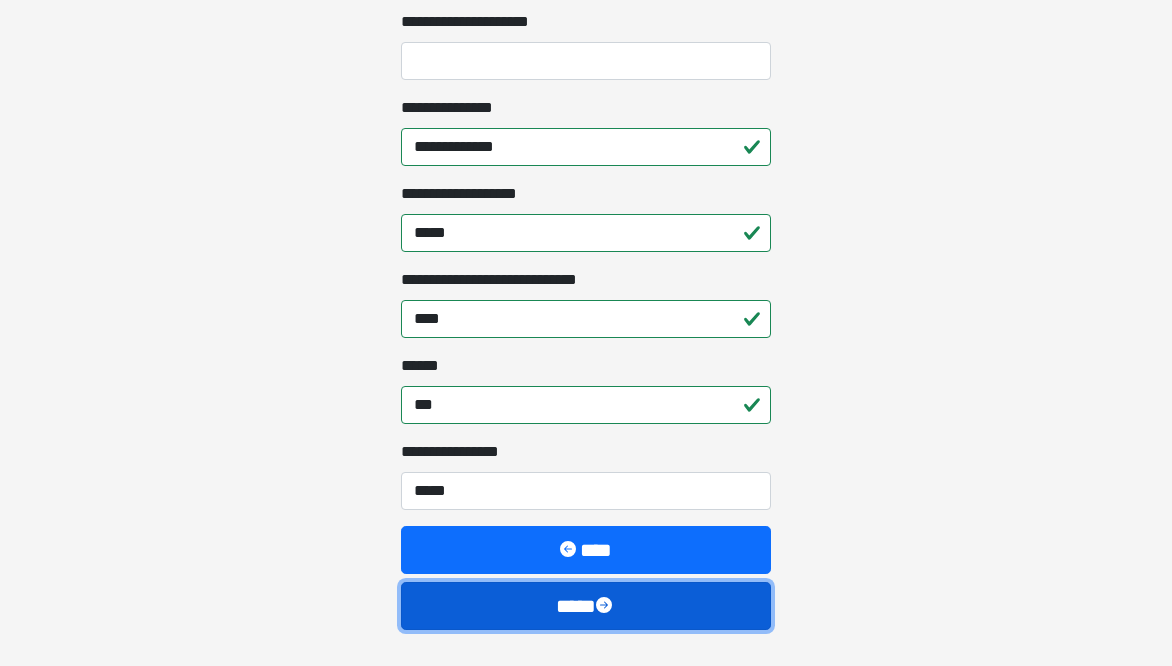 click on "****" at bounding box center [586, 606] 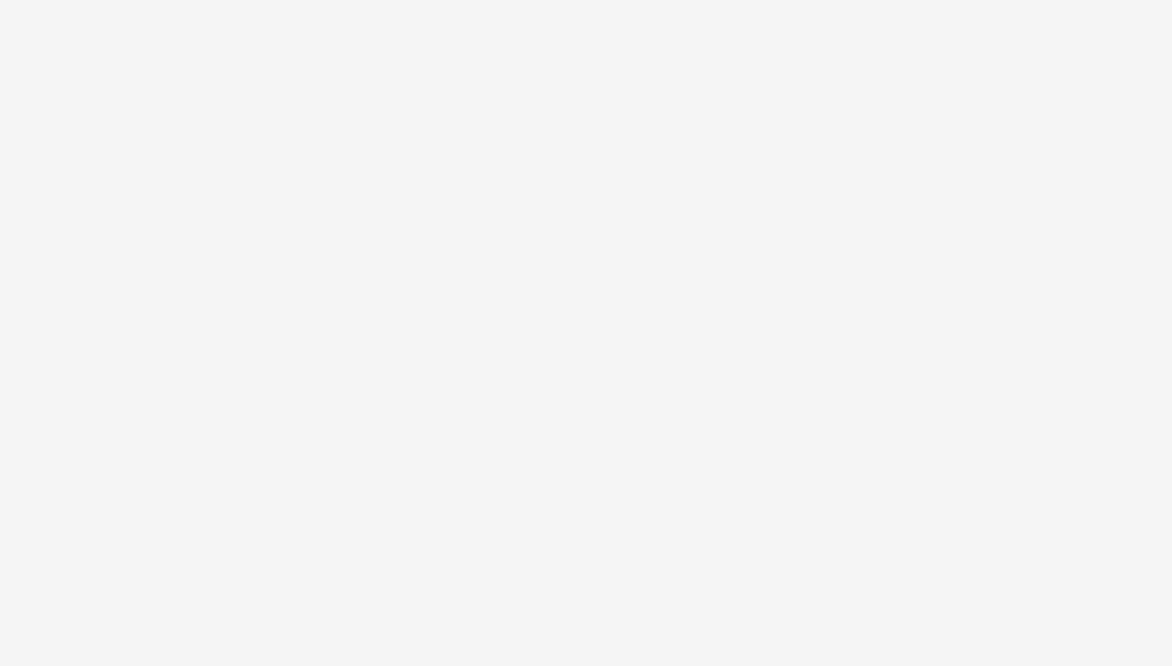 scroll, scrollTop: 0, scrollLeft: 0, axis: both 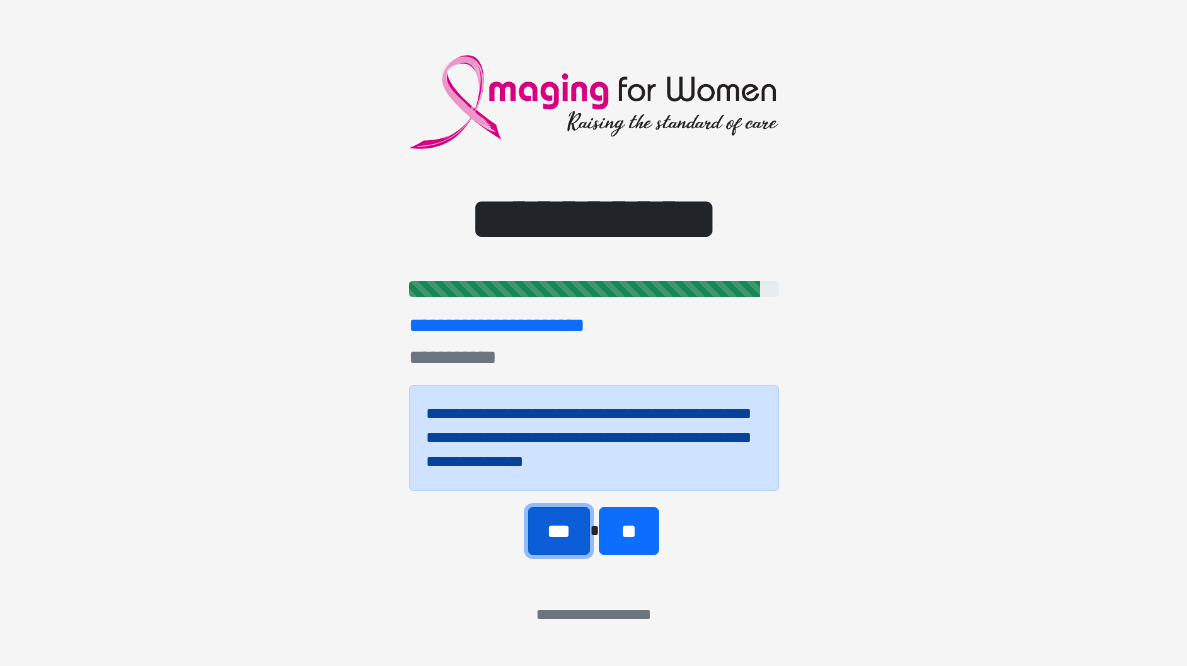 click on "***" at bounding box center (559, 531) 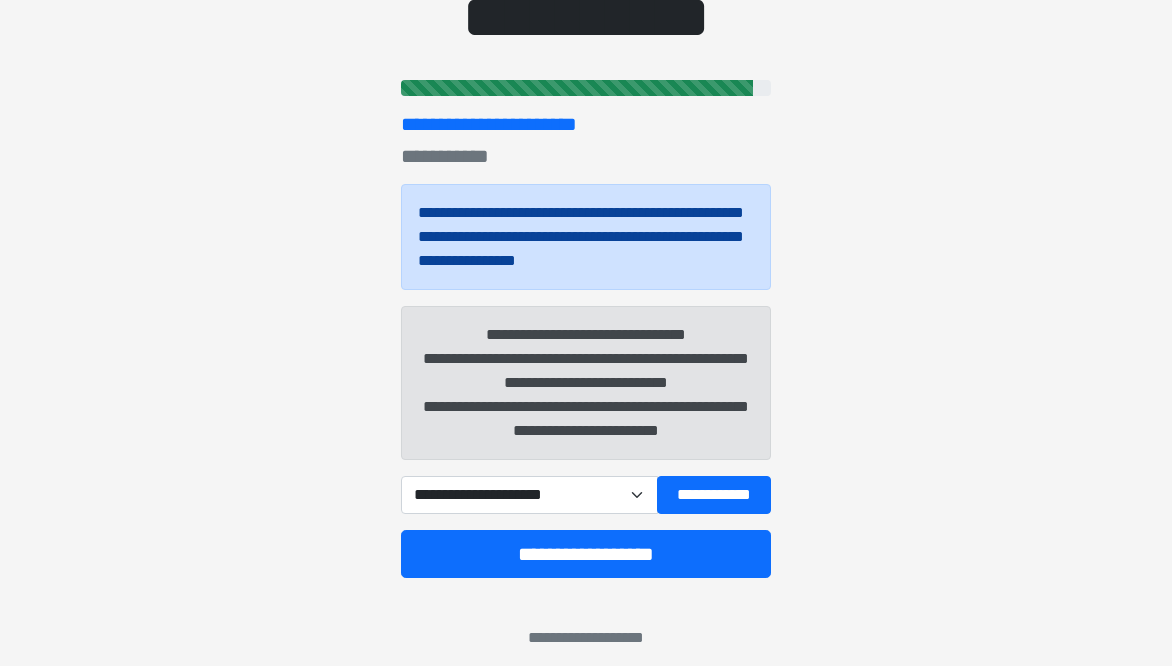 scroll, scrollTop: 216, scrollLeft: 0, axis: vertical 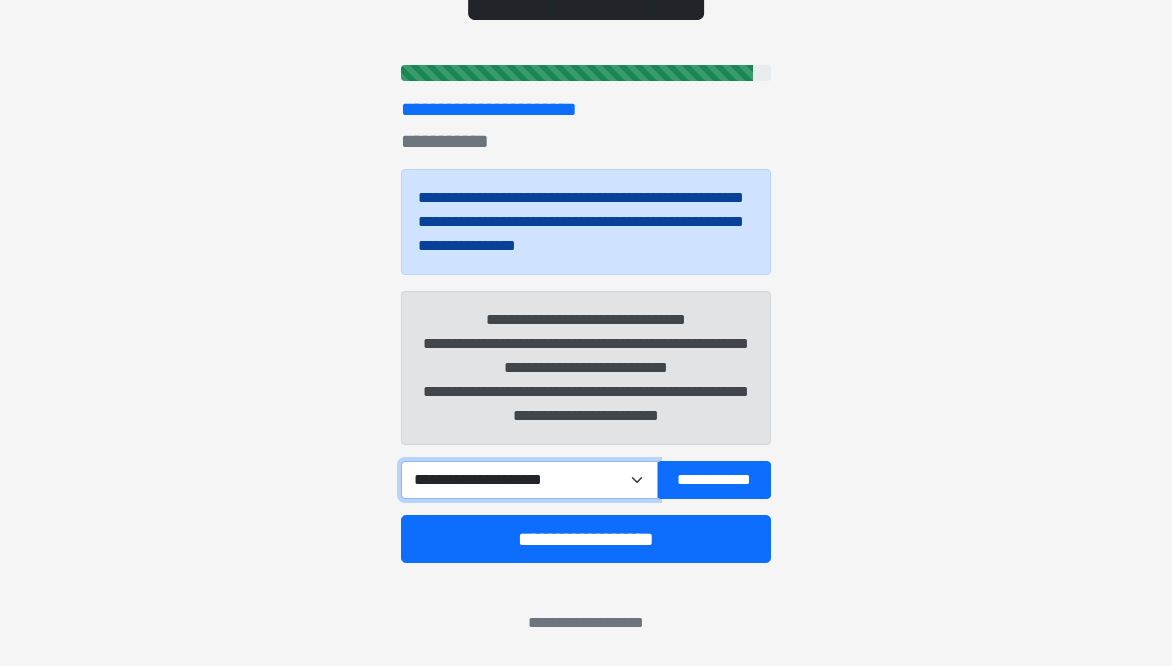 click on "**********" at bounding box center [529, 480] 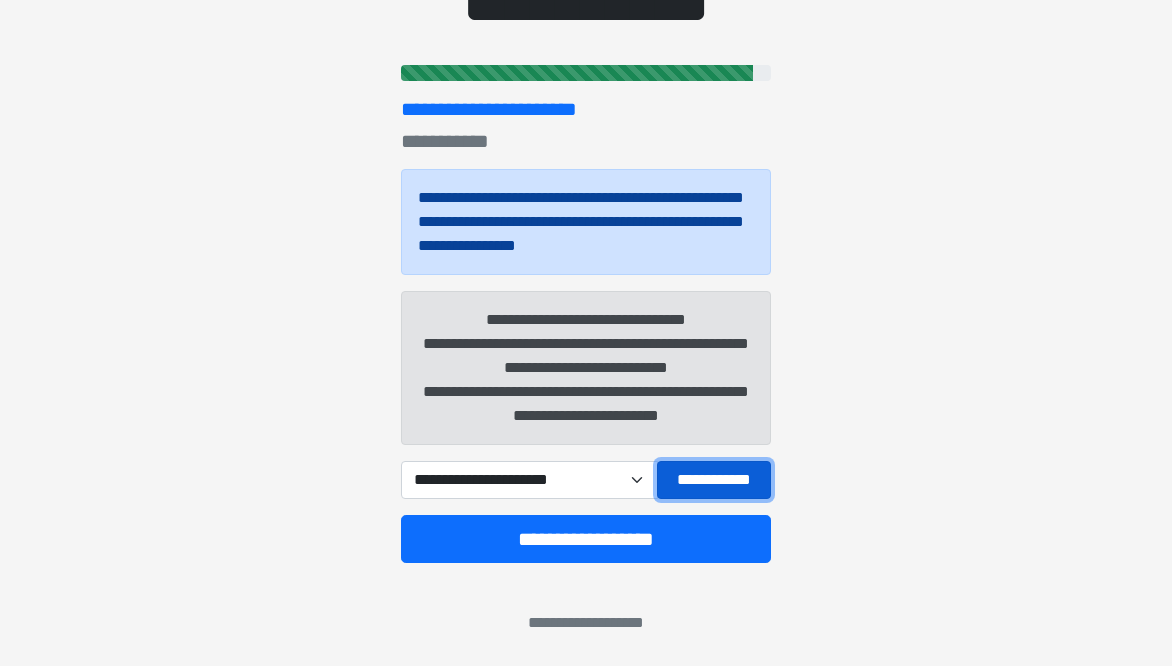 click on "**********" at bounding box center [714, 480] 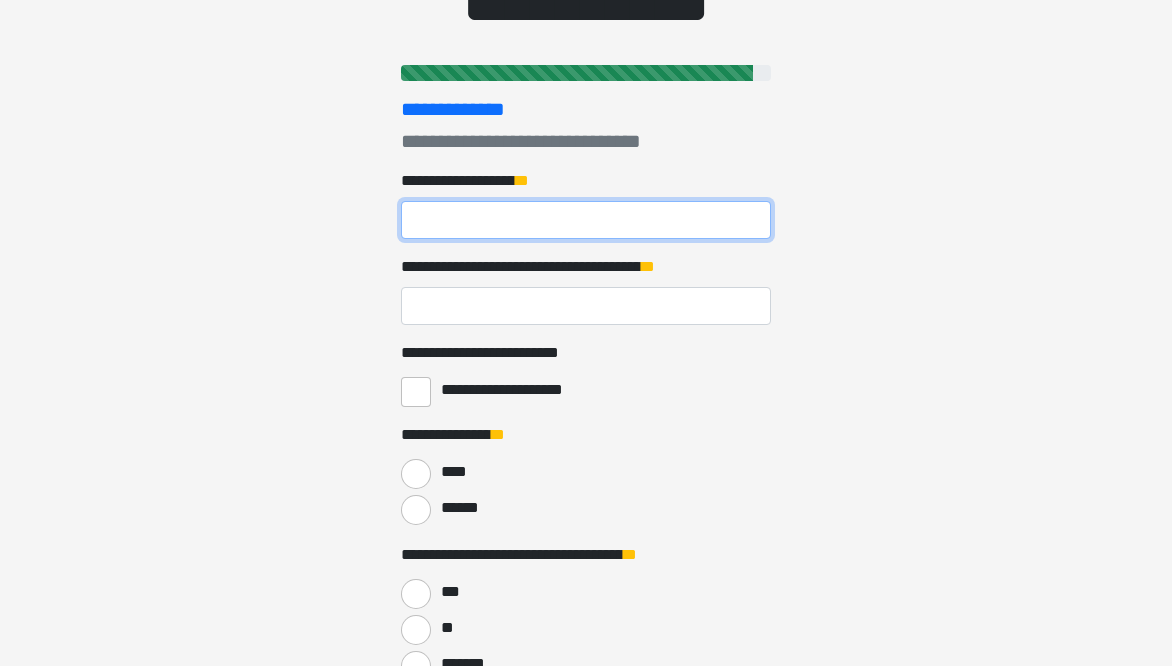 click on "**********" at bounding box center (586, 220) 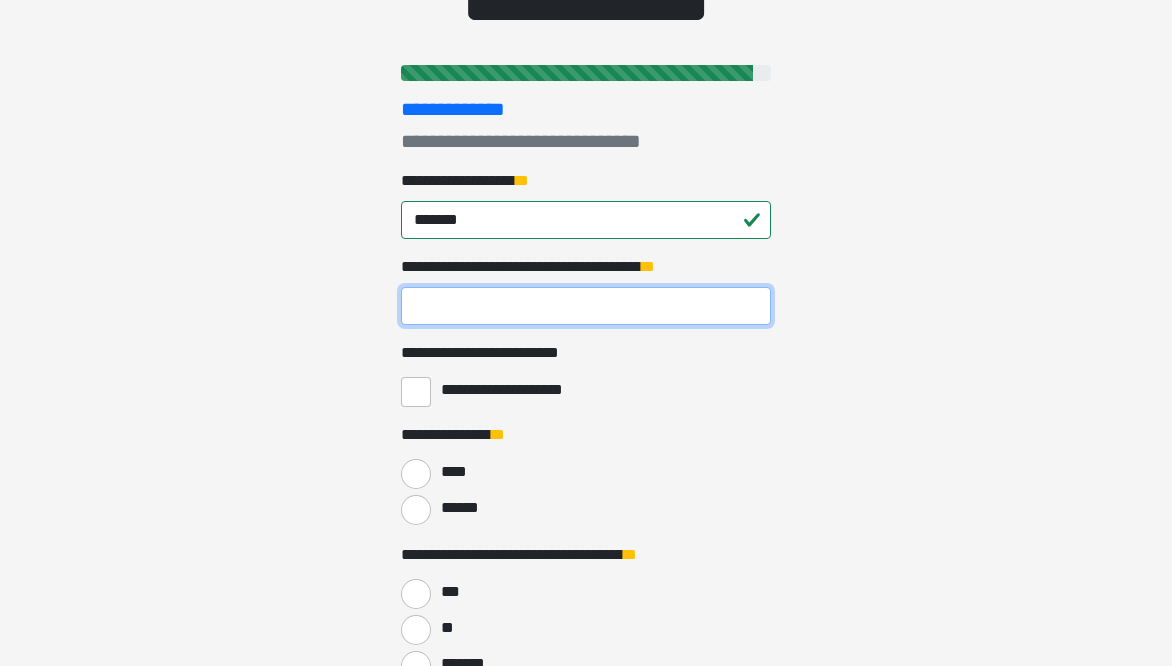 click on "**********" at bounding box center [586, 306] 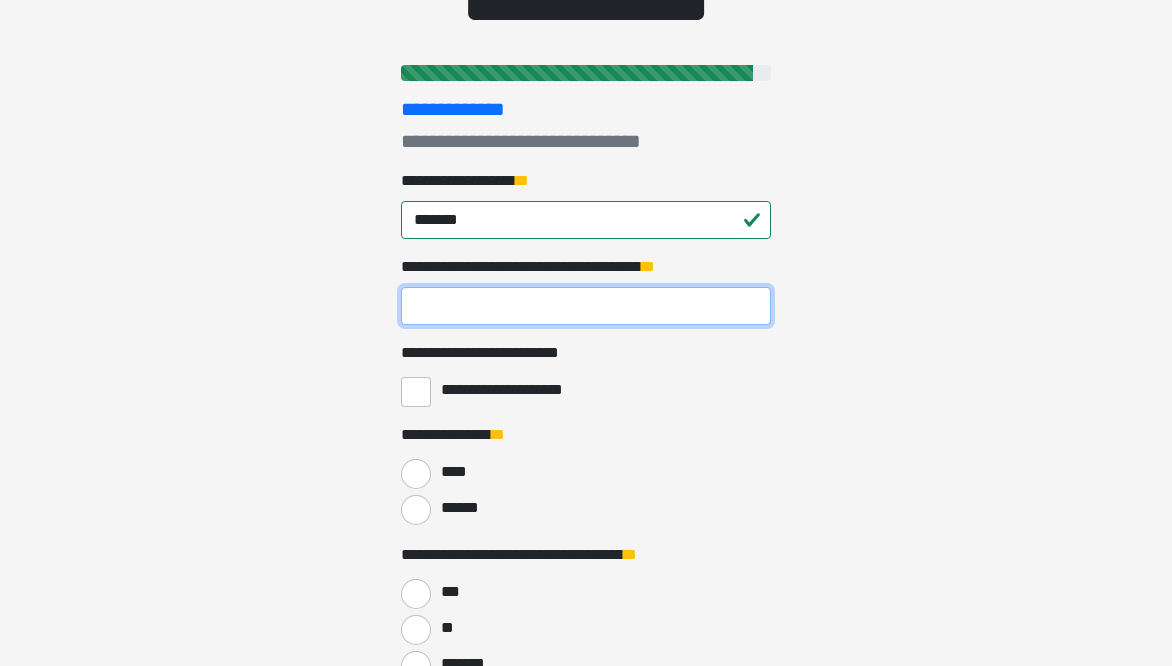 type on "**" 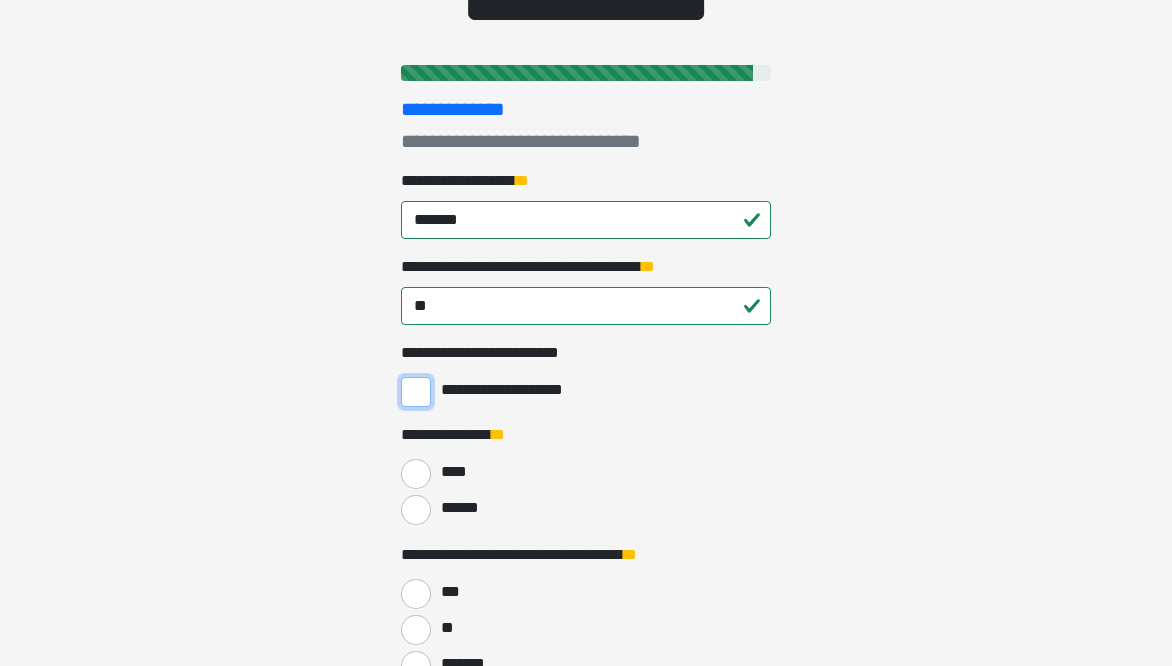 click on "**********" at bounding box center (416, 392) 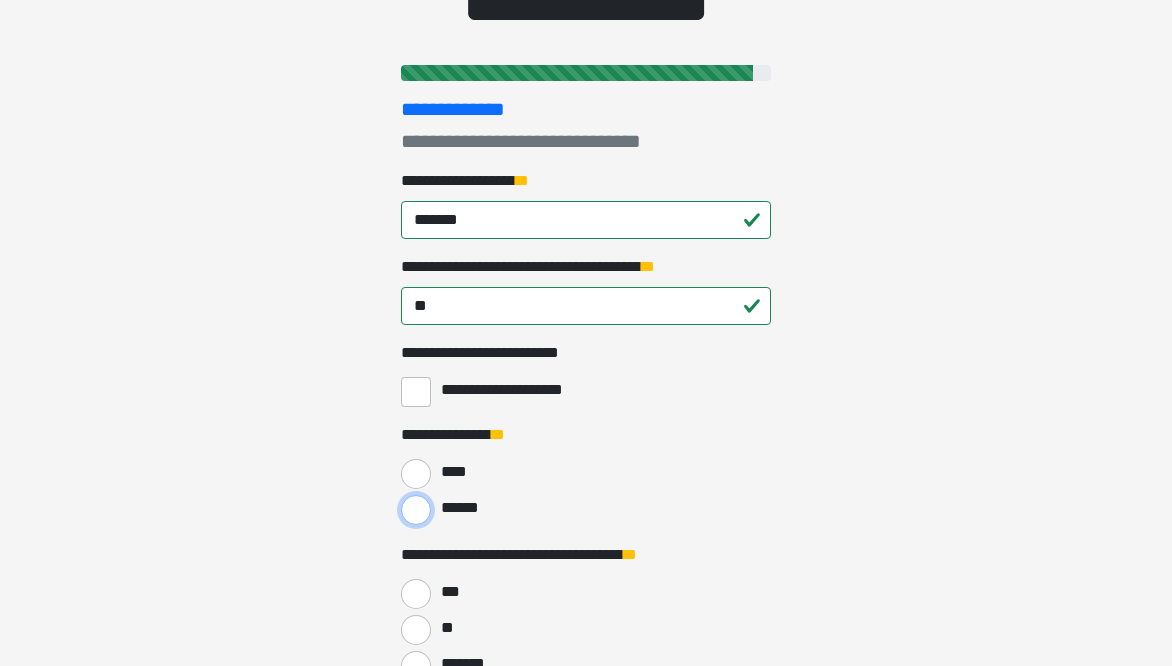 click on "******" at bounding box center (416, 510) 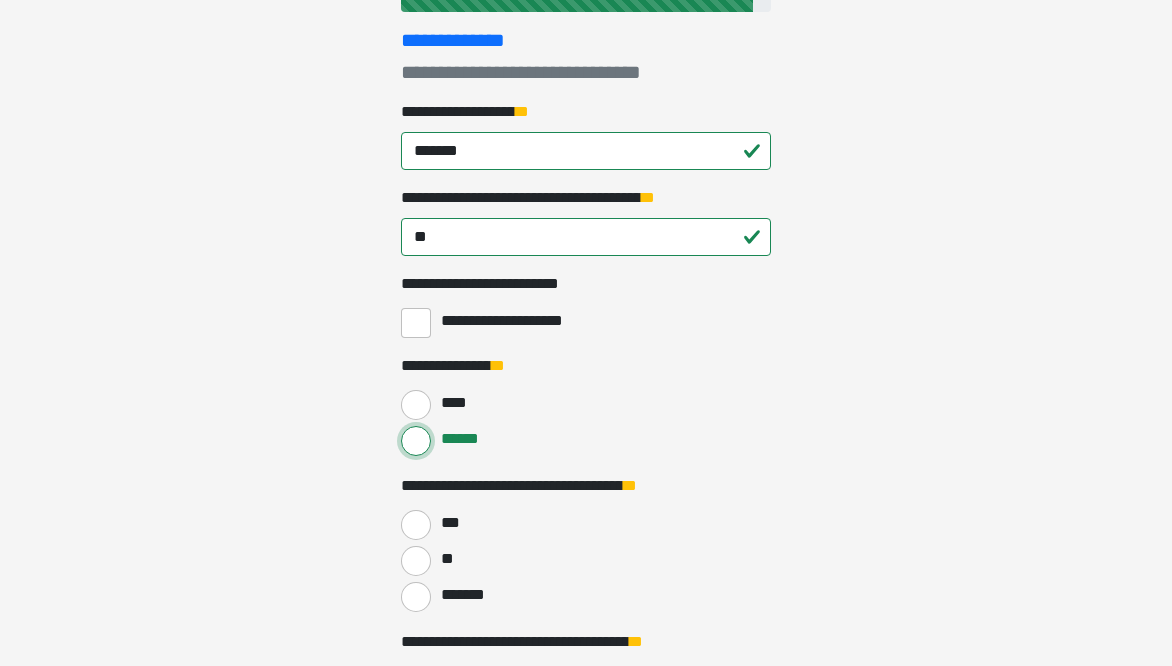 scroll, scrollTop: 416, scrollLeft: 0, axis: vertical 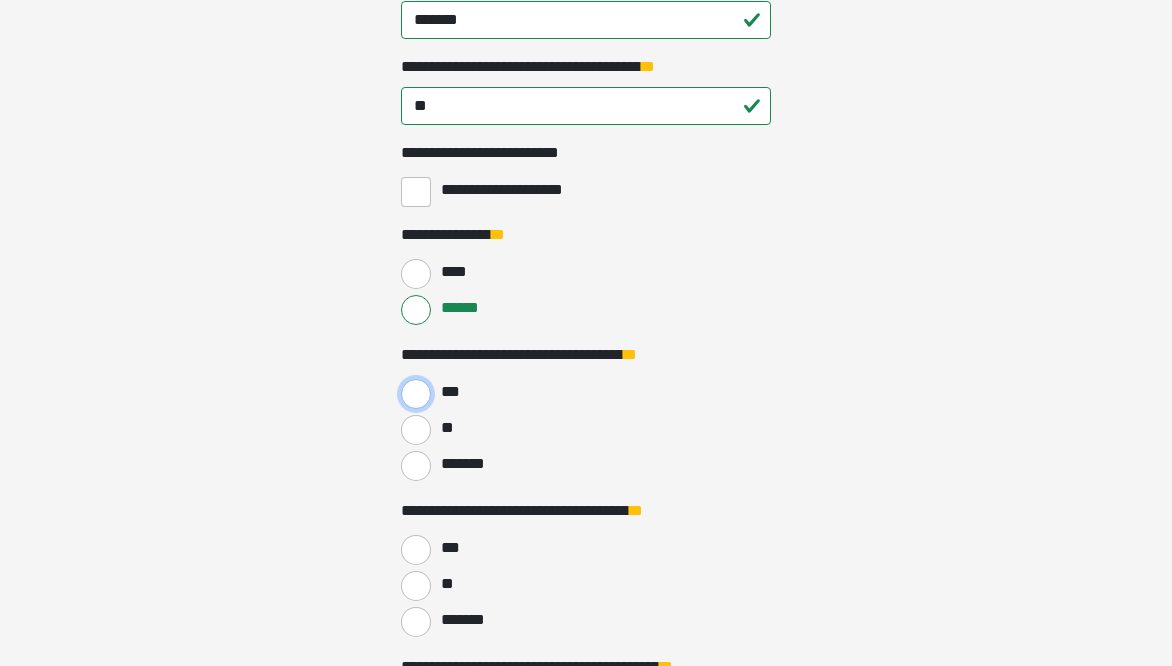 click on "***" at bounding box center (416, 394) 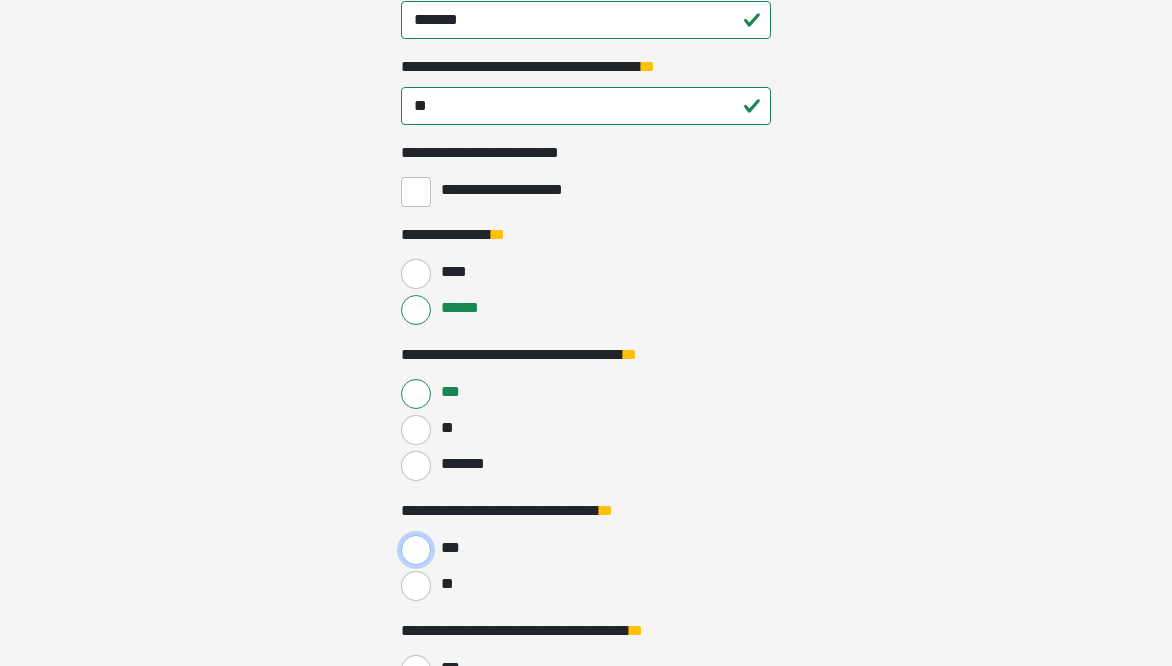 click on "***" at bounding box center [416, 550] 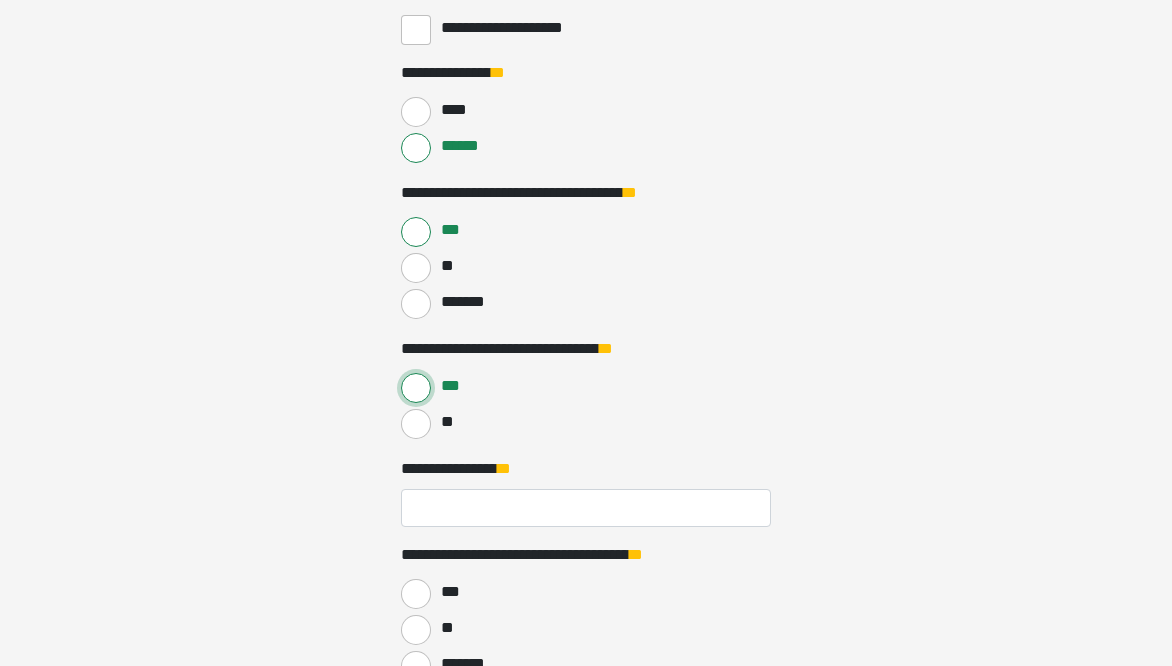 scroll, scrollTop: 616, scrollLeft: 0, axis: vertical 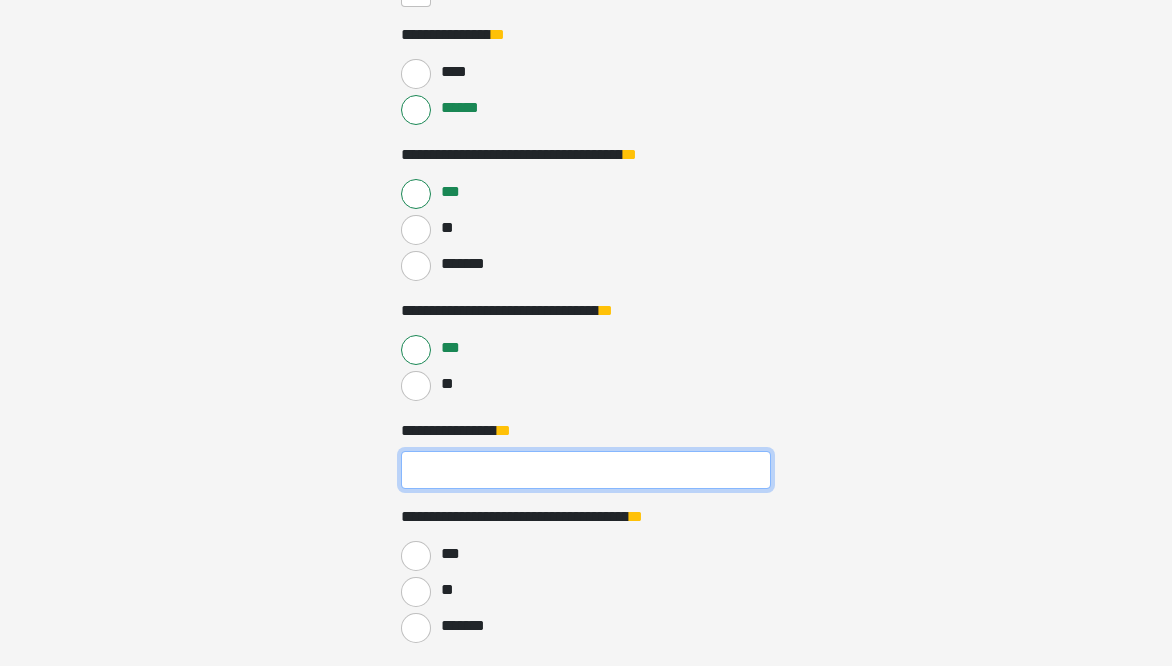 click on "**********" at bounding box center [586, 470] 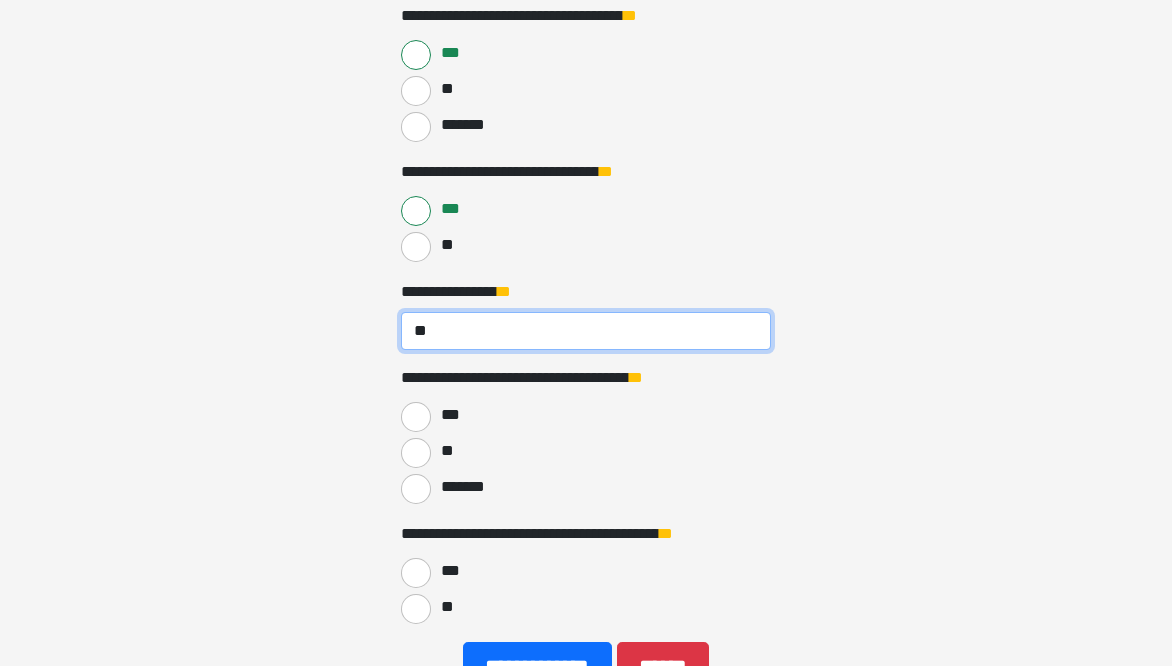 scroll, scrollTop: 816, scrollLeft: 0, axis: vertical 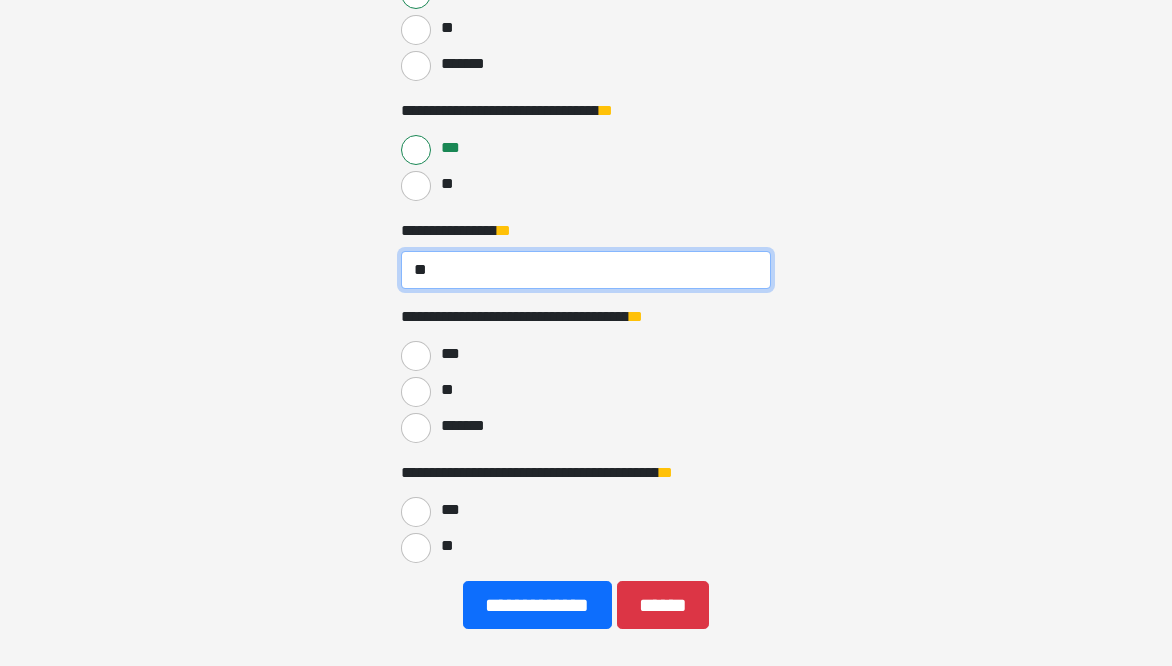 type on "**" 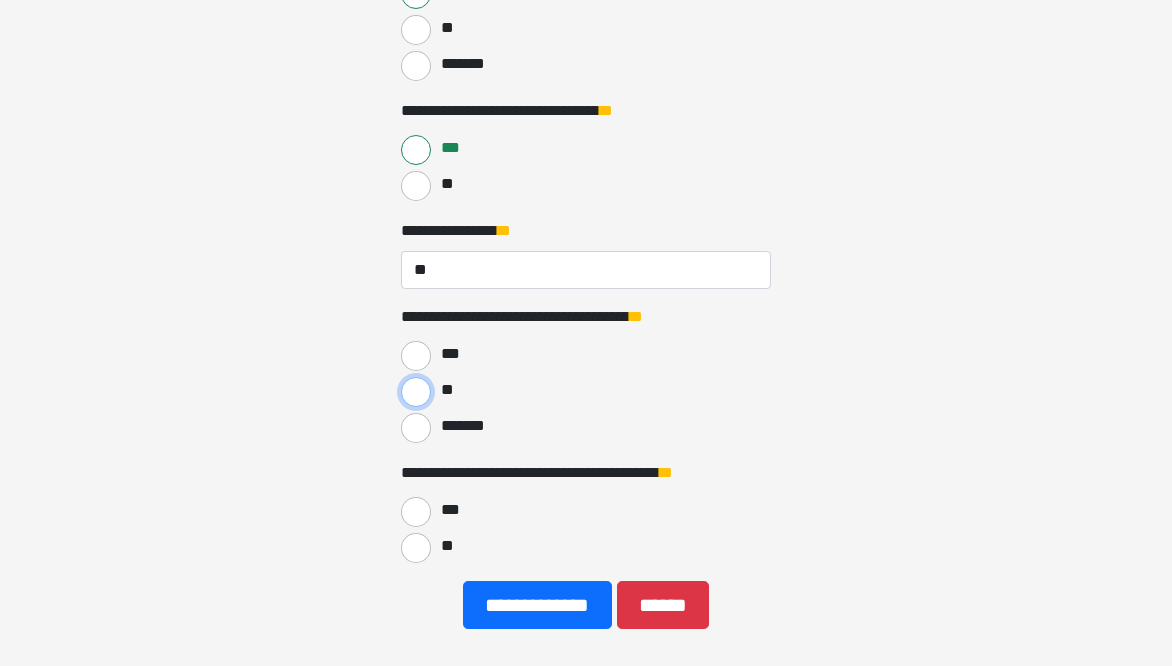 click on "**" at bounding box center [416, 392] 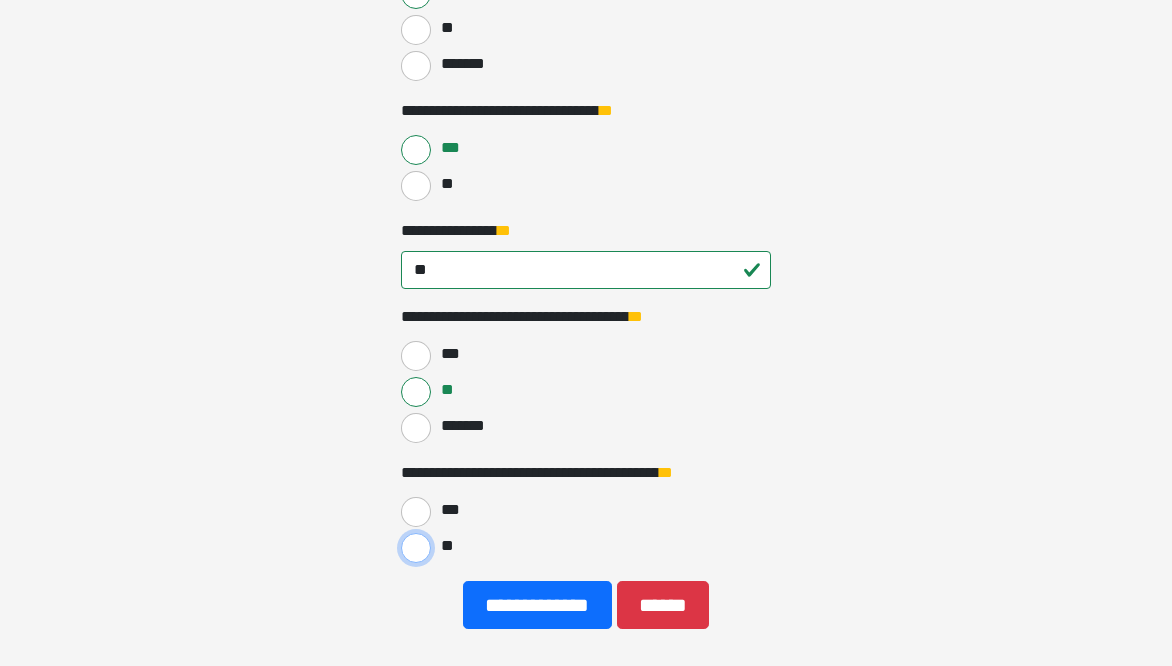 click on "**" at bounding box center (416, 548) 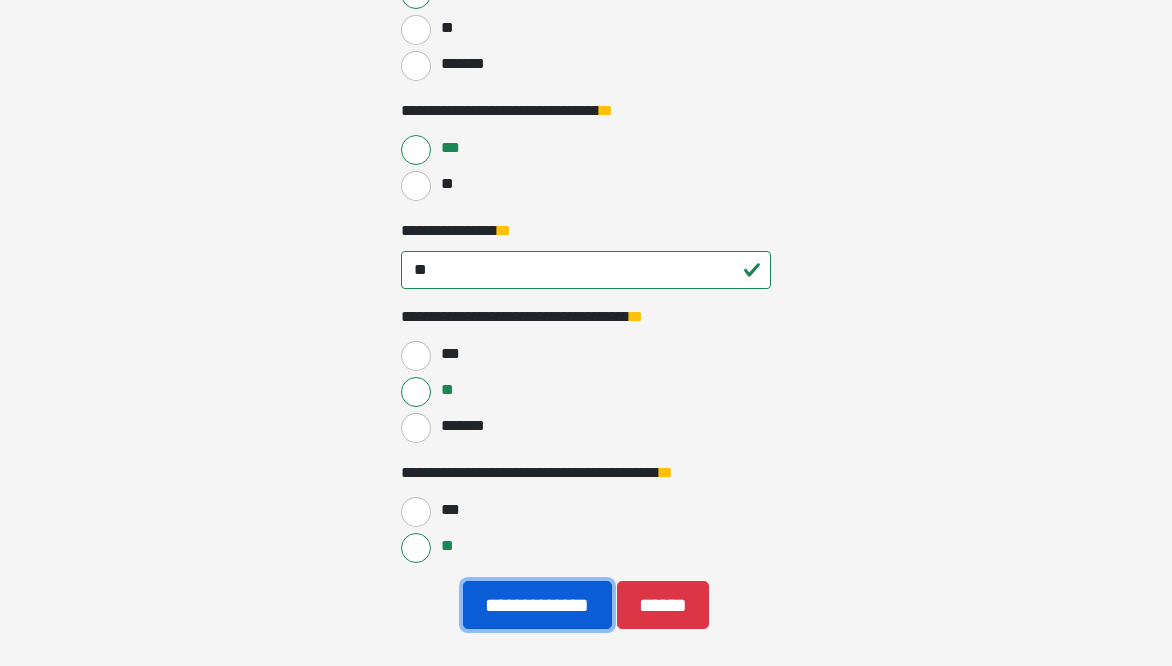 click on "**********" at bounding box center [537, 605] 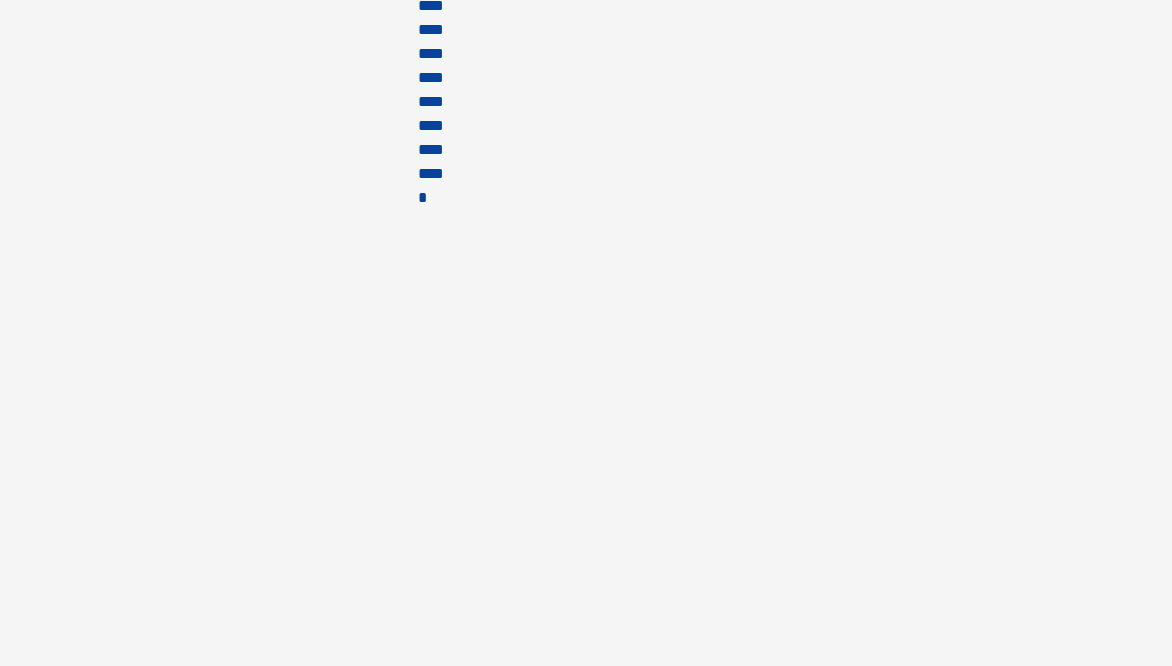 scroll, scrollTop: 168, scrollLeft: 0, axis: vertical 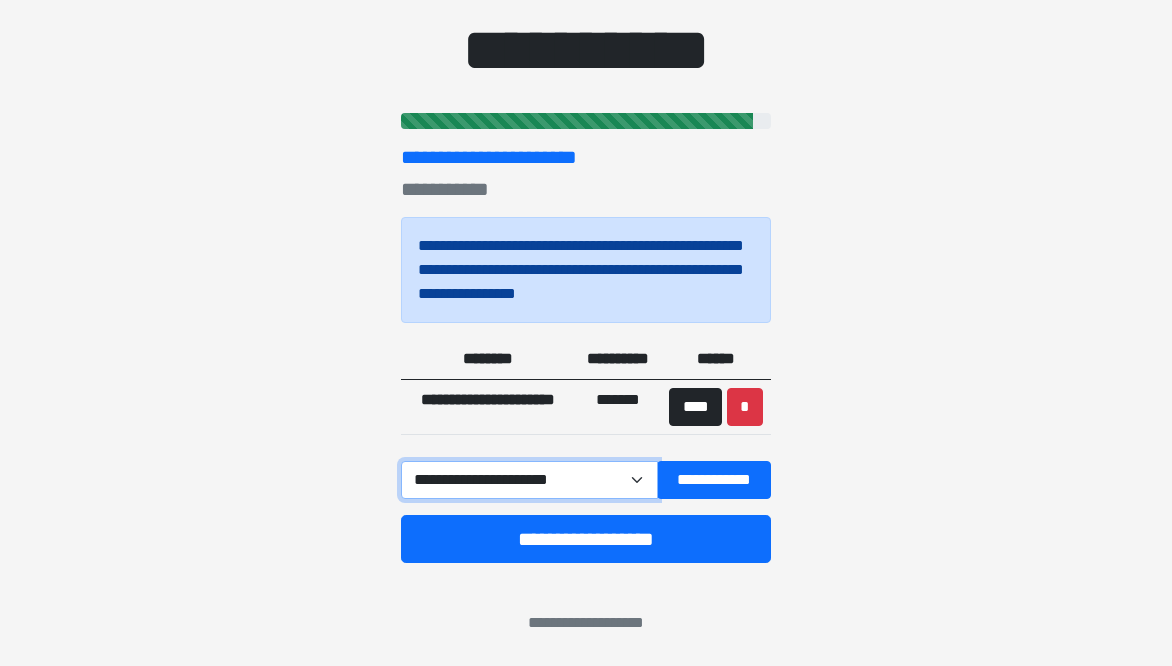 click on "**********" at bounding box center (529, 480) 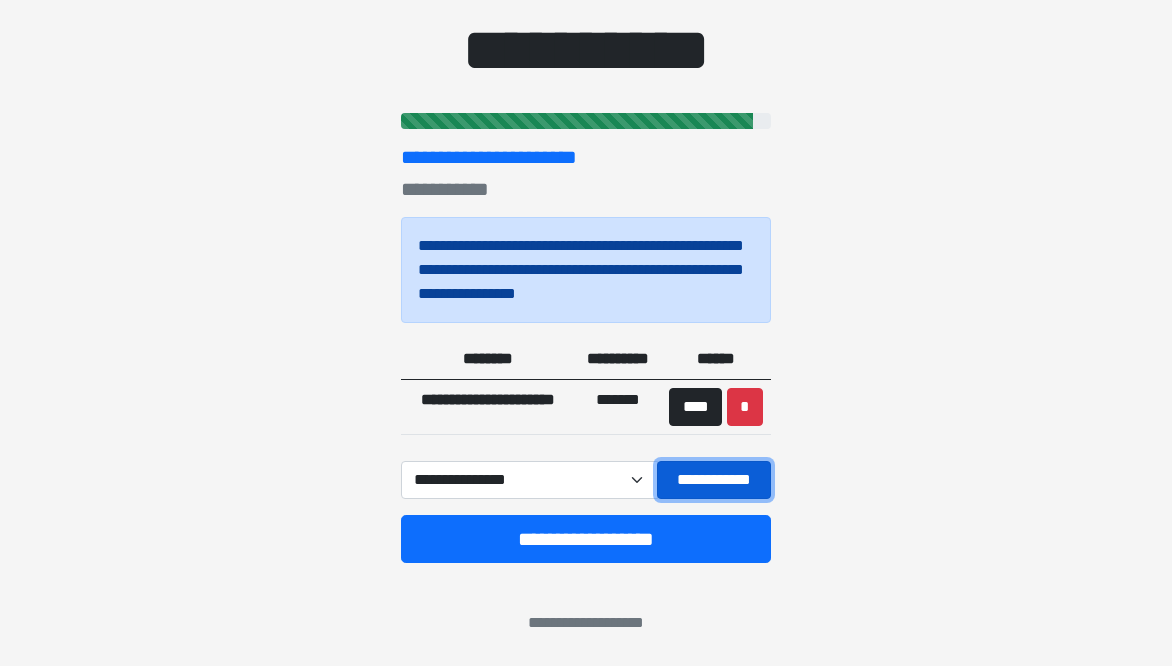 click on "**********" at bounding box center [714, 480] 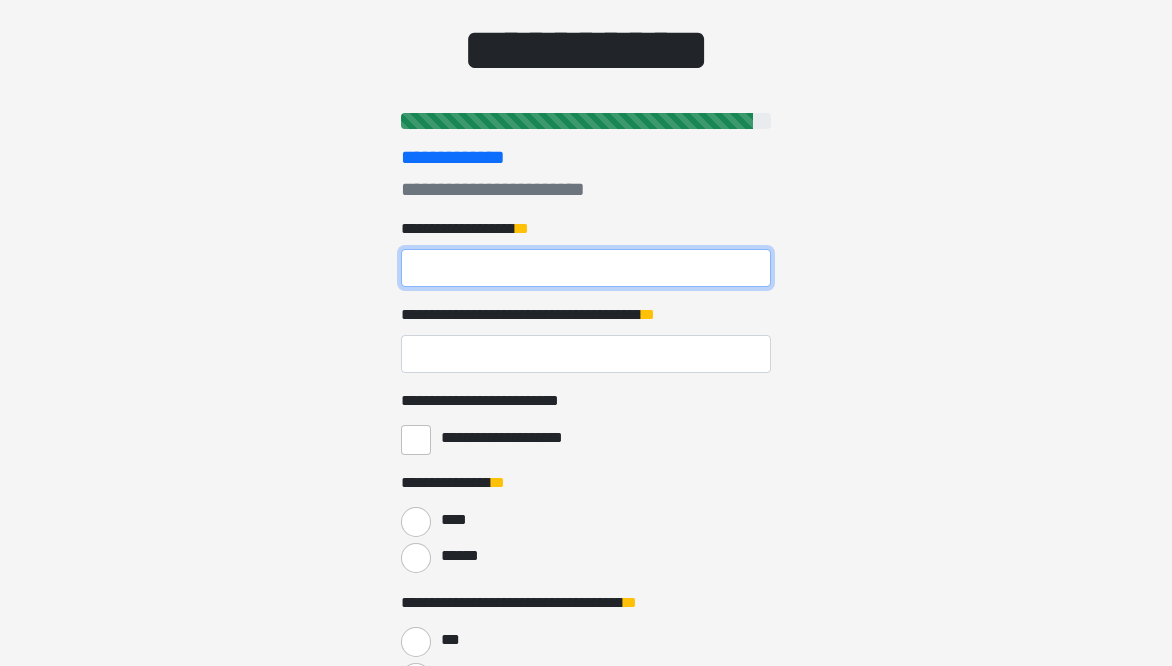 click on "**********" at bounding box center (586, 268) 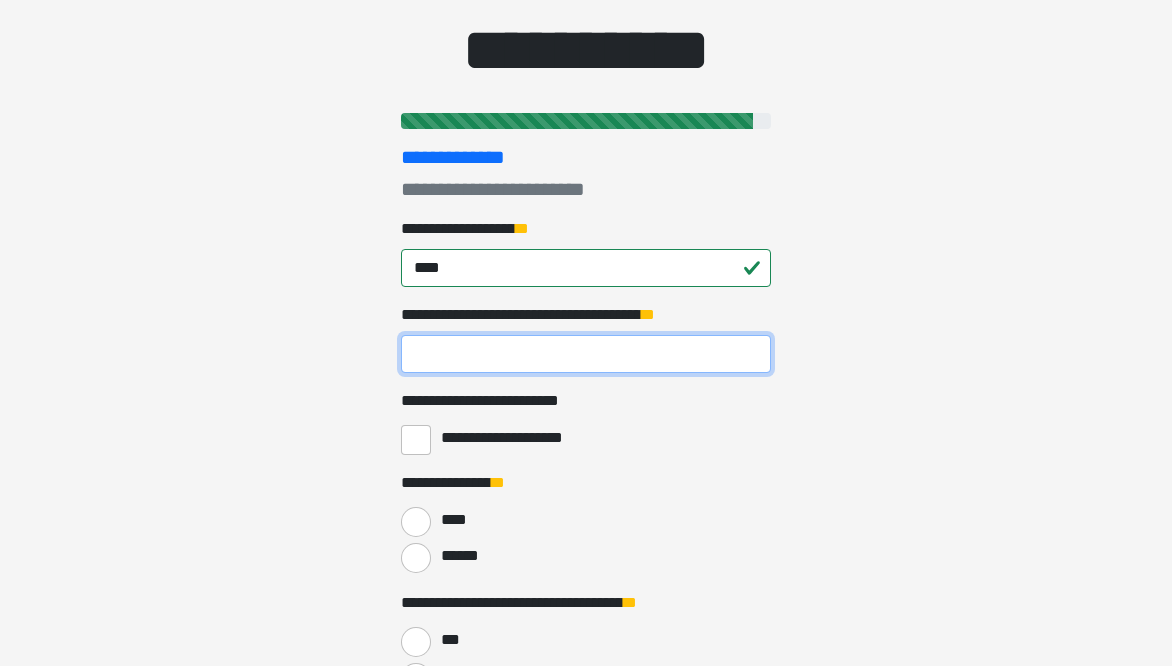 click on "**********" at bounding box center [586, 354] 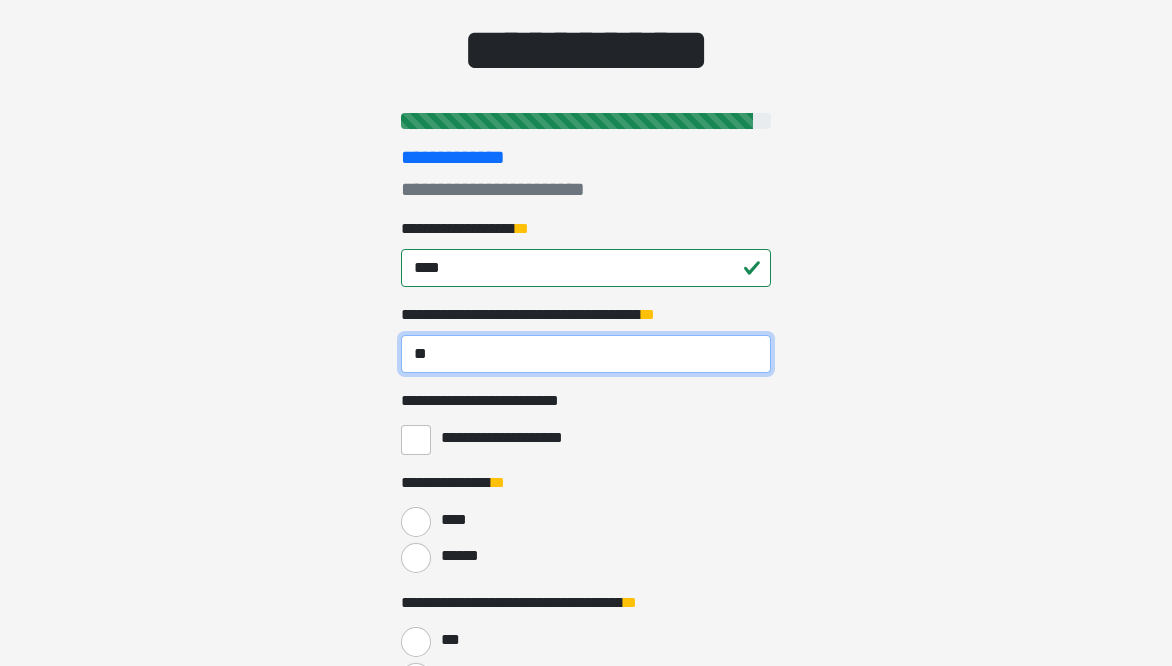 type on "**" 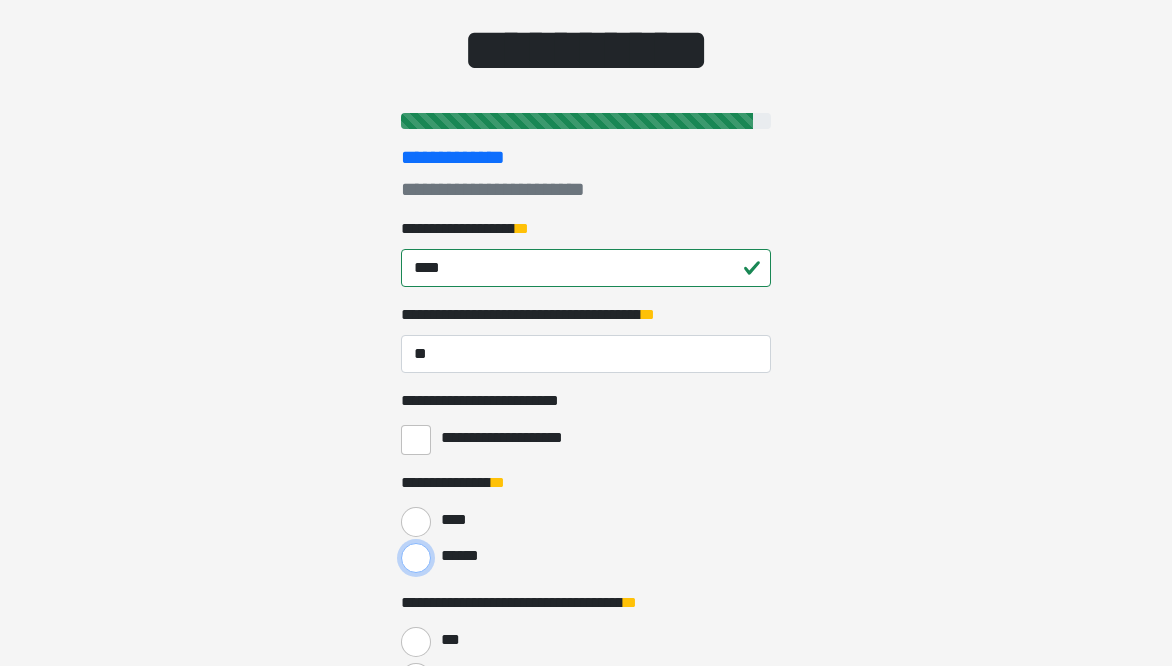 click on "******" at bounding box center (416, 558) 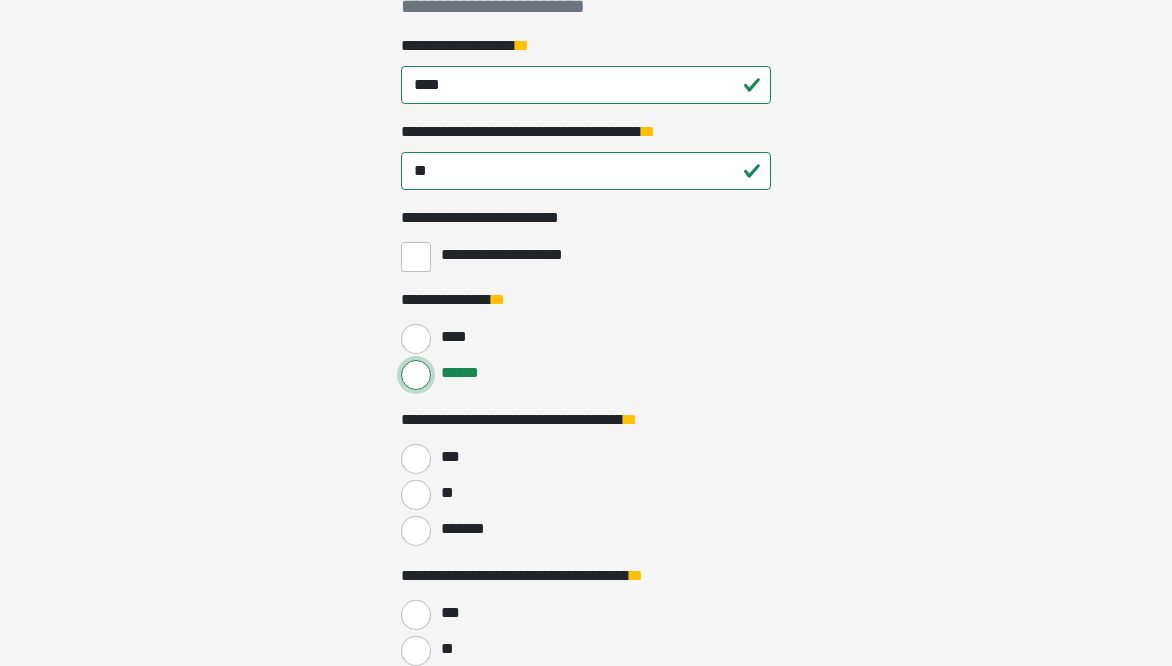 scroll, scrollTop: 368, scrollLeft: 0, axis: vertical 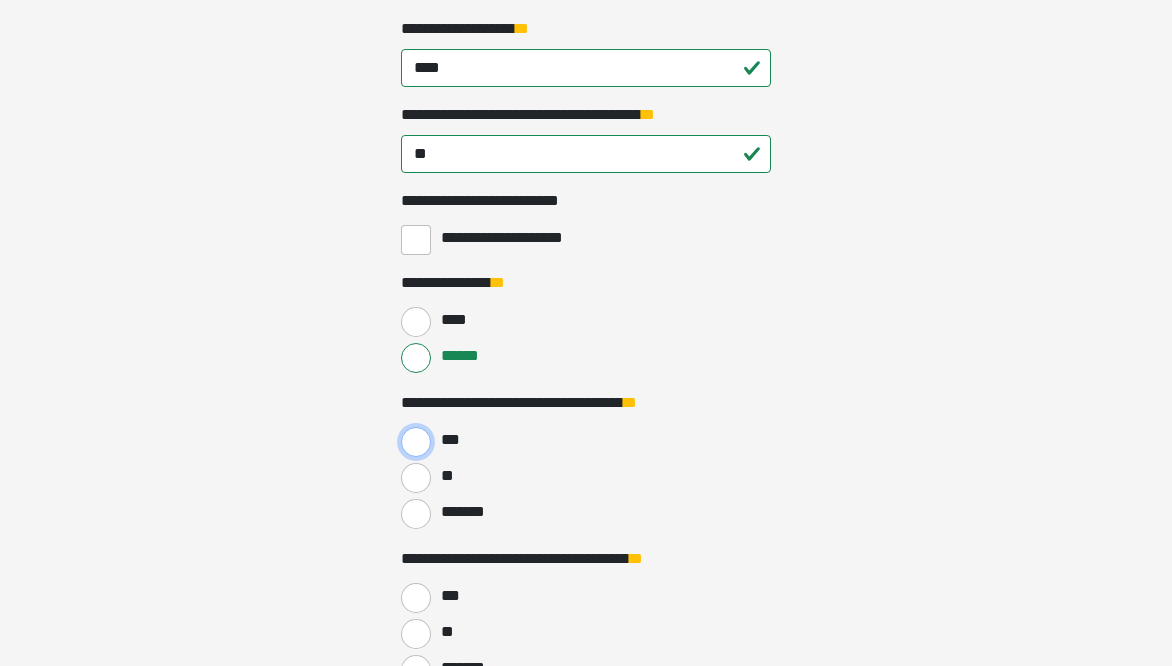 click on "***" at bounding box center (416, 442) 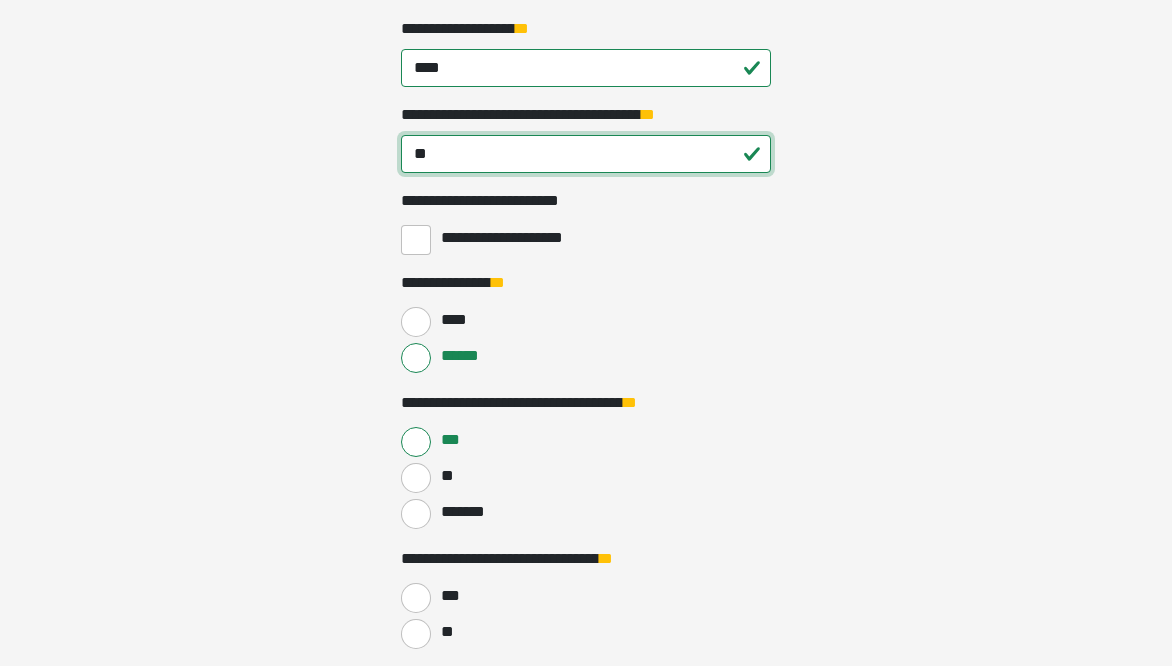 drag, startPoint x: 418, startPoint y: 160, endPoint x: 337, endPoint y: 151, distance: 81.49847 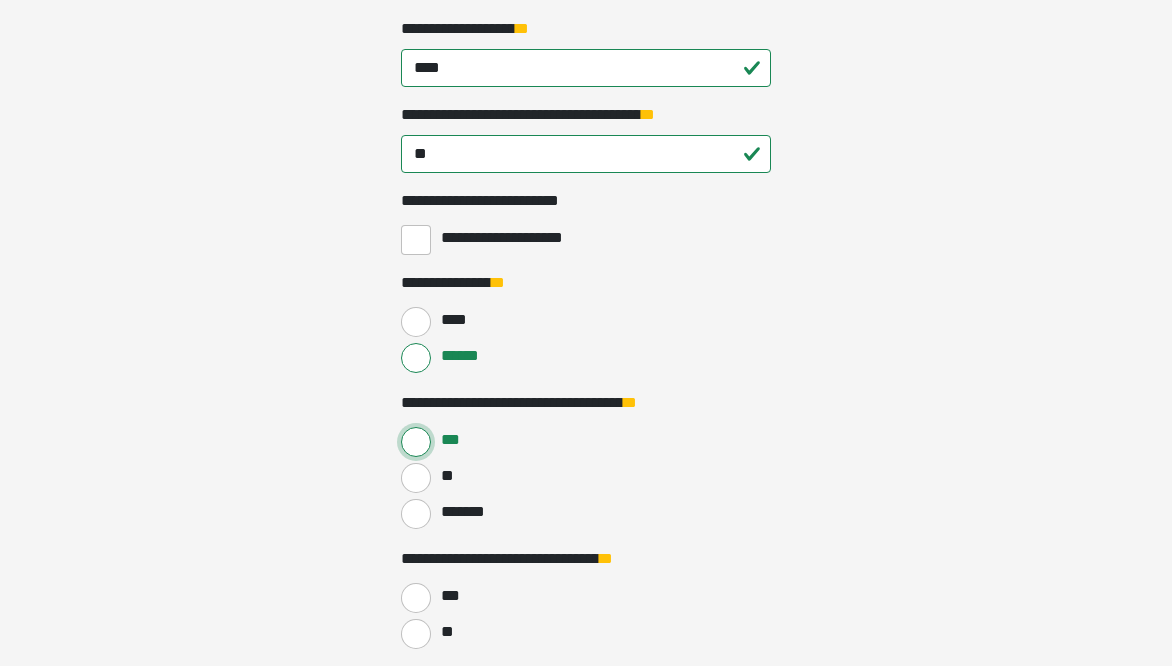 click on "***" at bounding box center (416, 442) 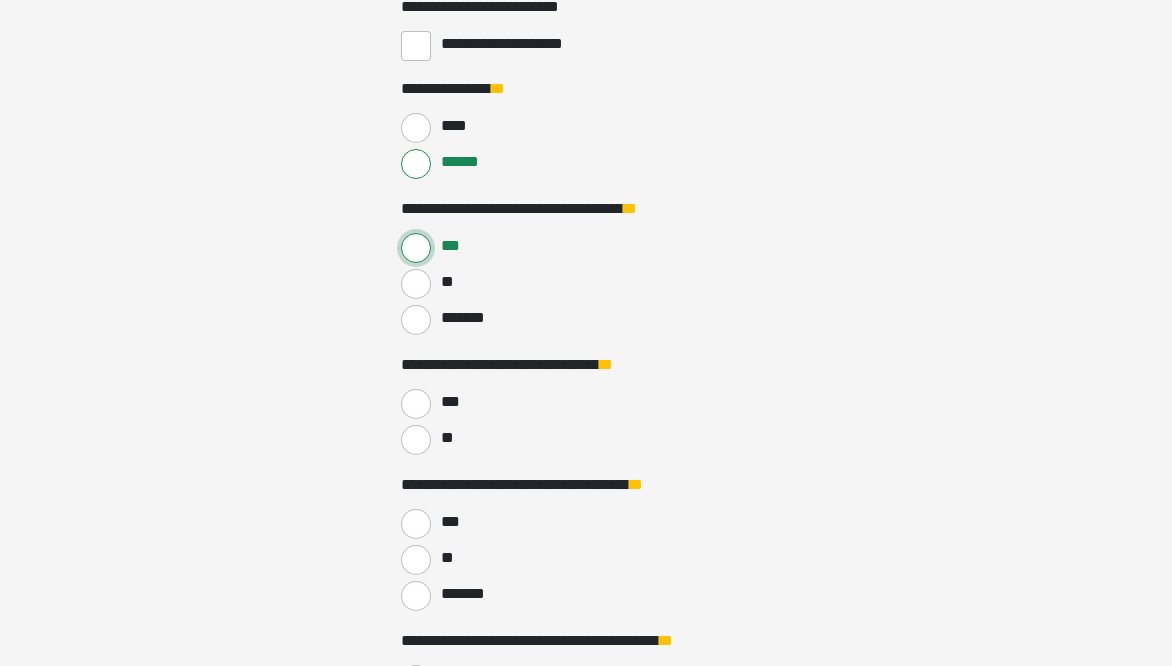 scroll, scrollTop: 568, scrollLeft: 0, axis: vertical 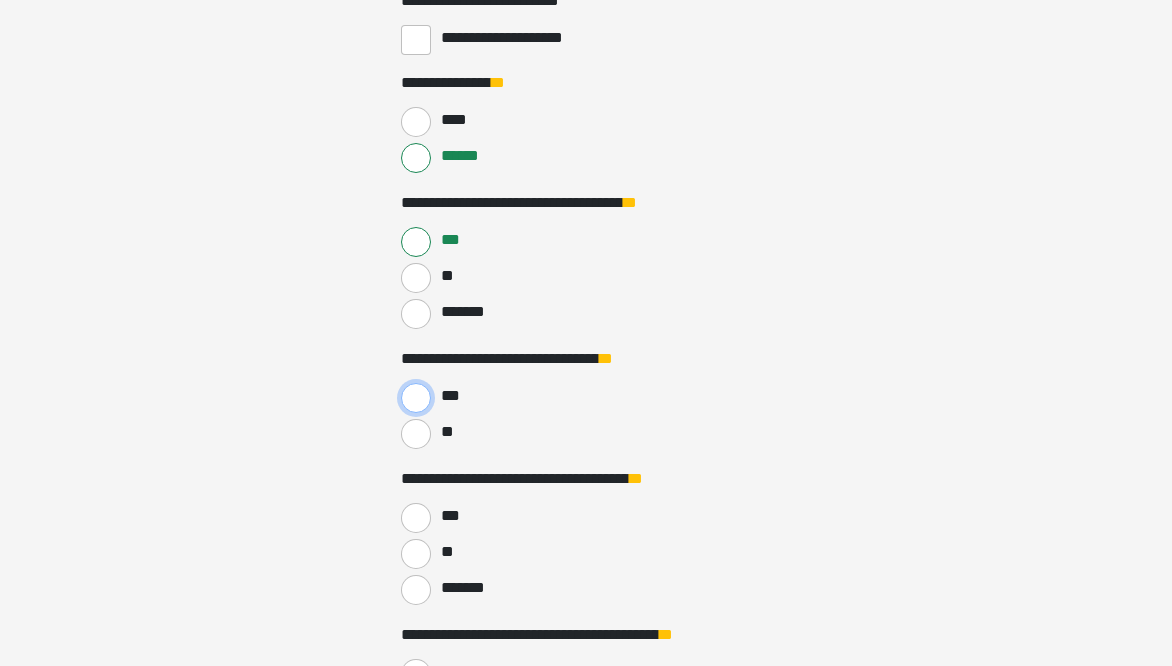 click on "***" at bounding box center (416, 398) 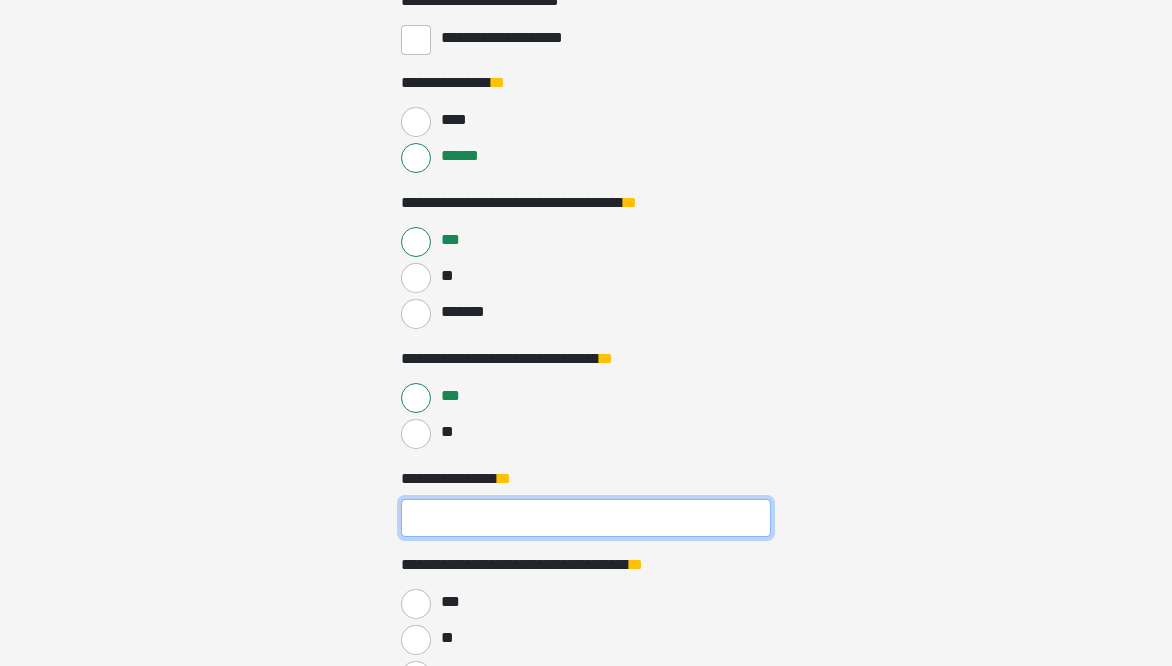 click on "**********" at bounding box center [586, 518] 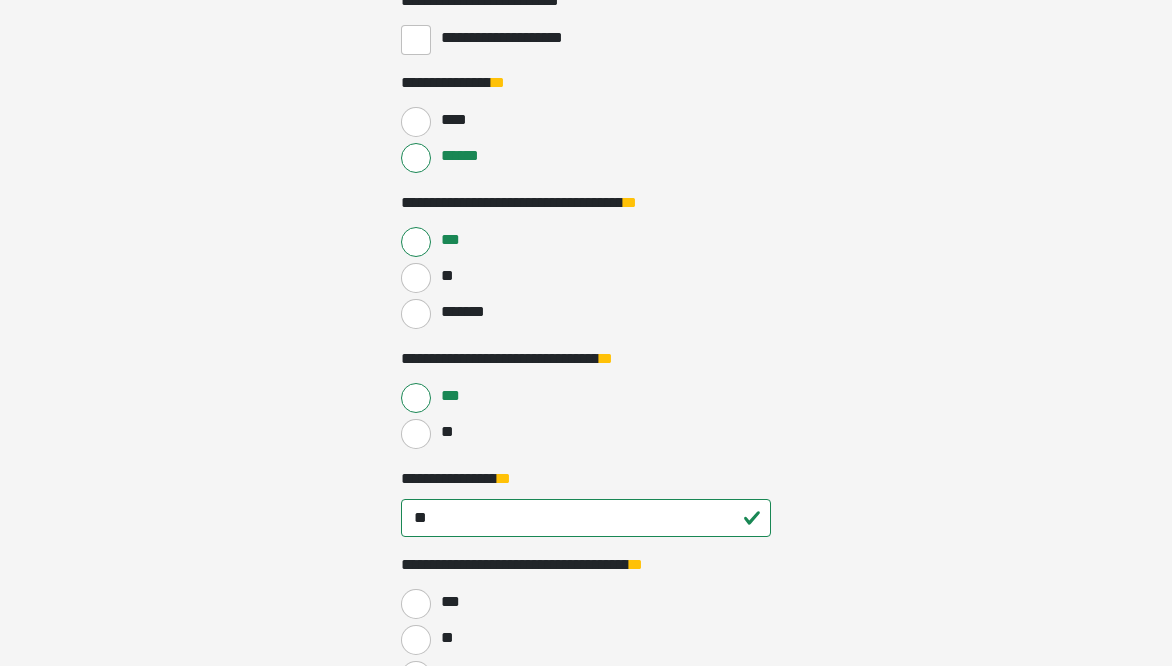 click on "**********" at bounding box center [586, -235] 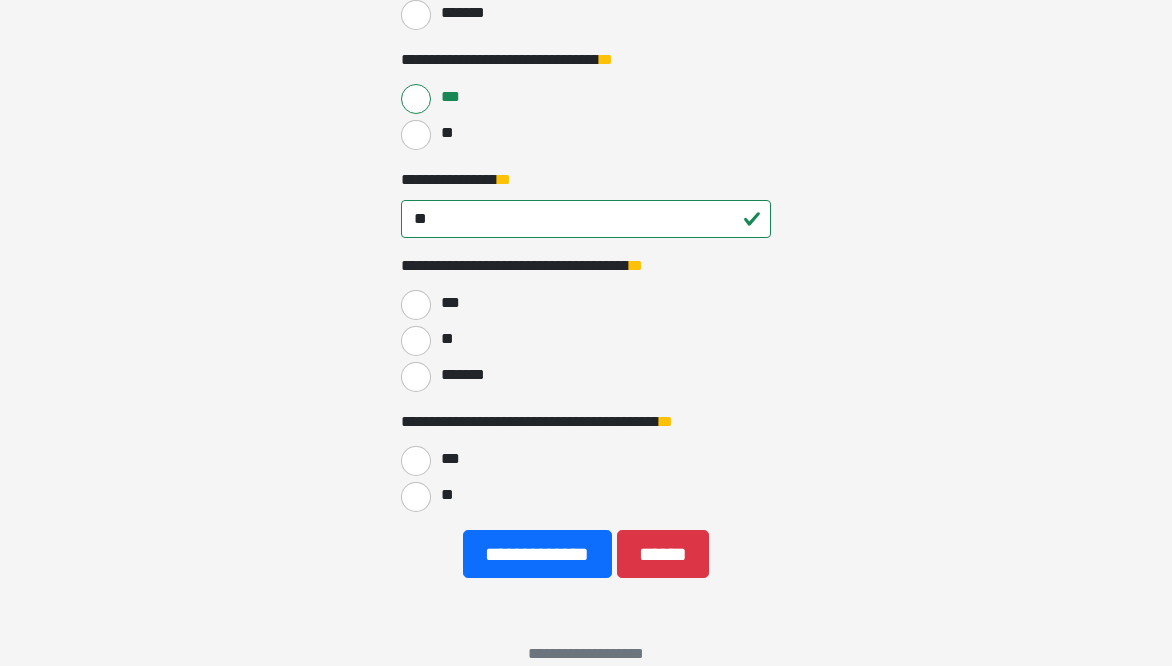 scroll, scrollTop: 868, scrollLeft: 0, axis: vertical 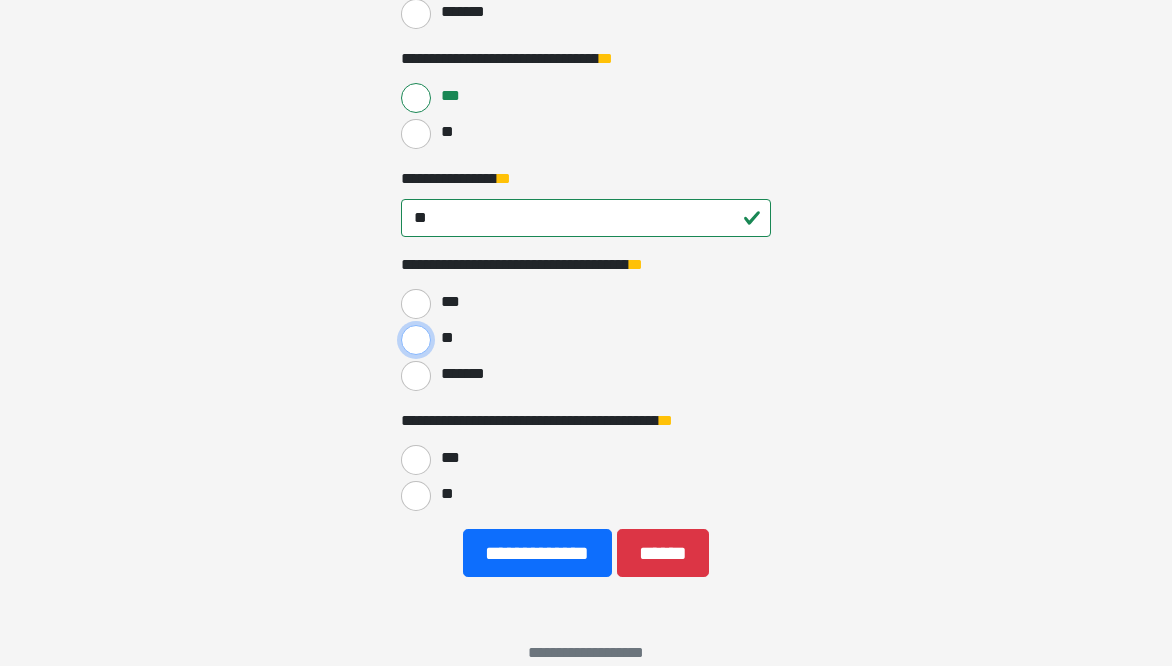 click on "**" at bounding box center [416, 340] 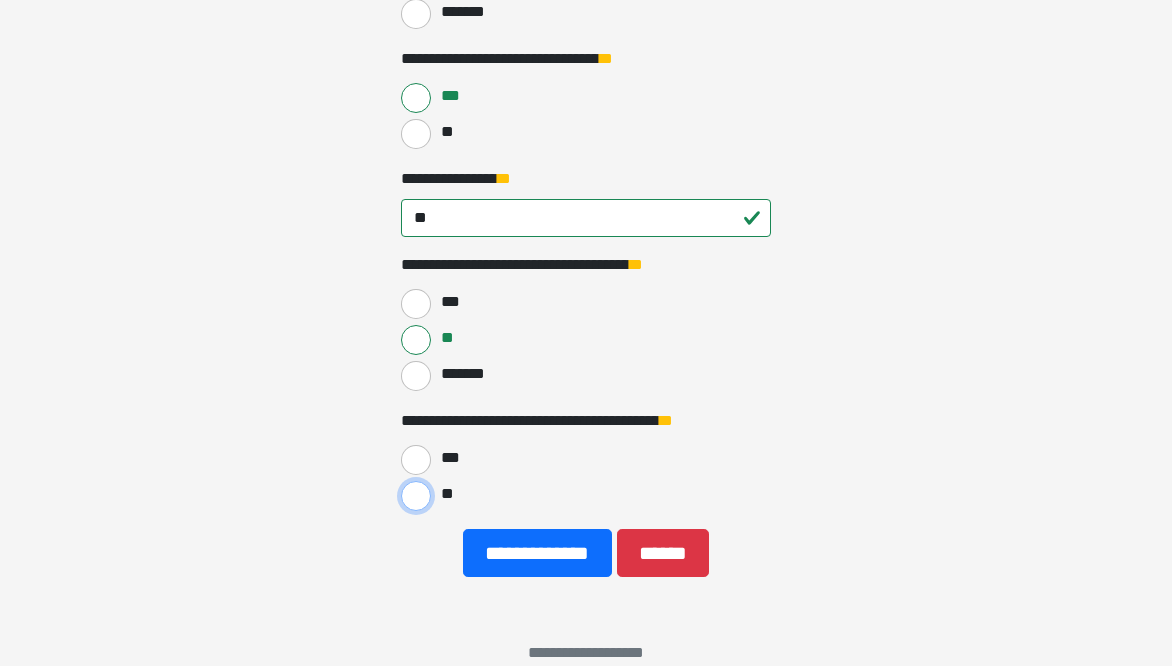 drag, startPoint x: 416, startPoint y: 494, endPoint x: 442, endPoint y: 502, distance: 27.202942 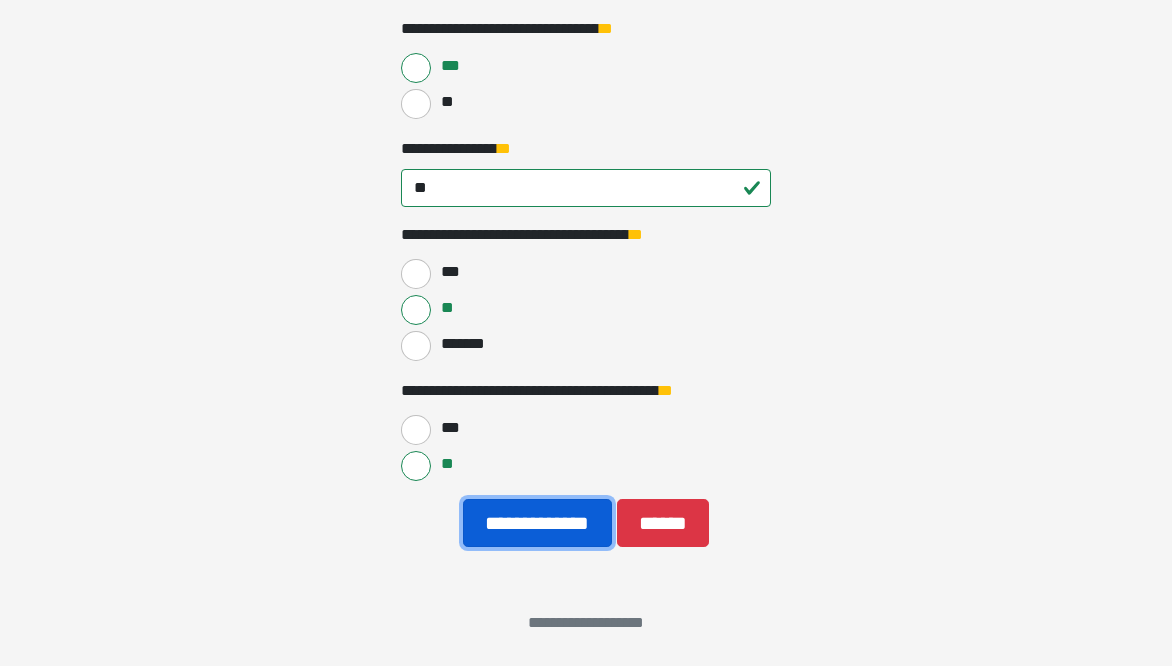 click on "**********" at bounding box center [537, 523] 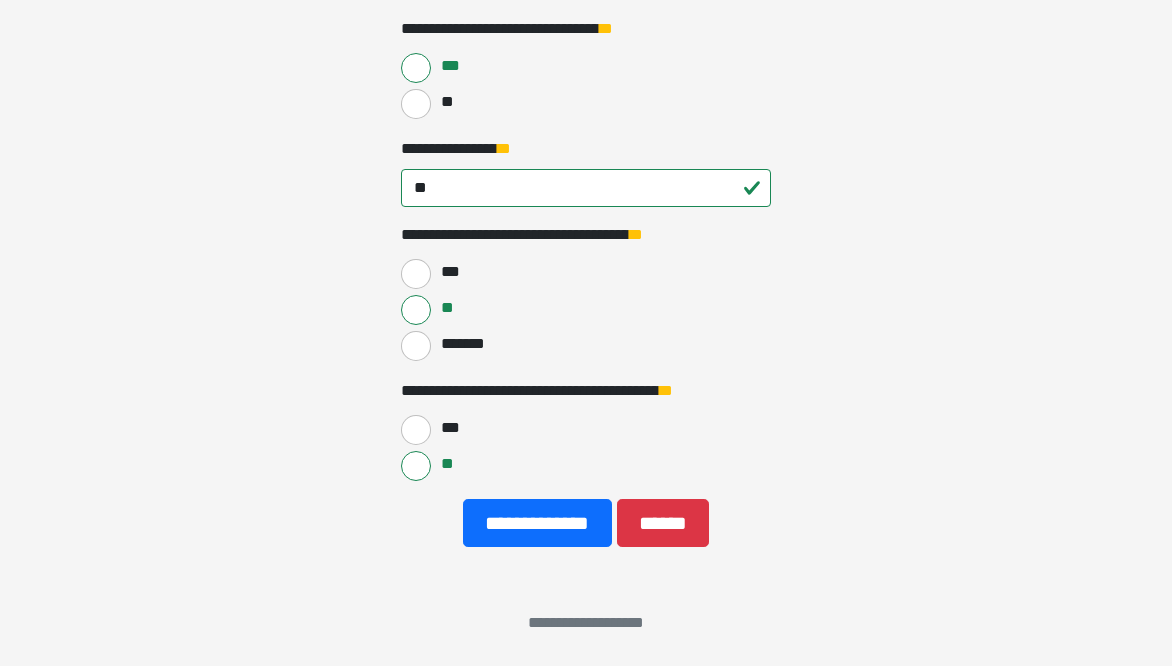 scroll, scrollTop: 223, scrollLeft: 0, axis: vertical 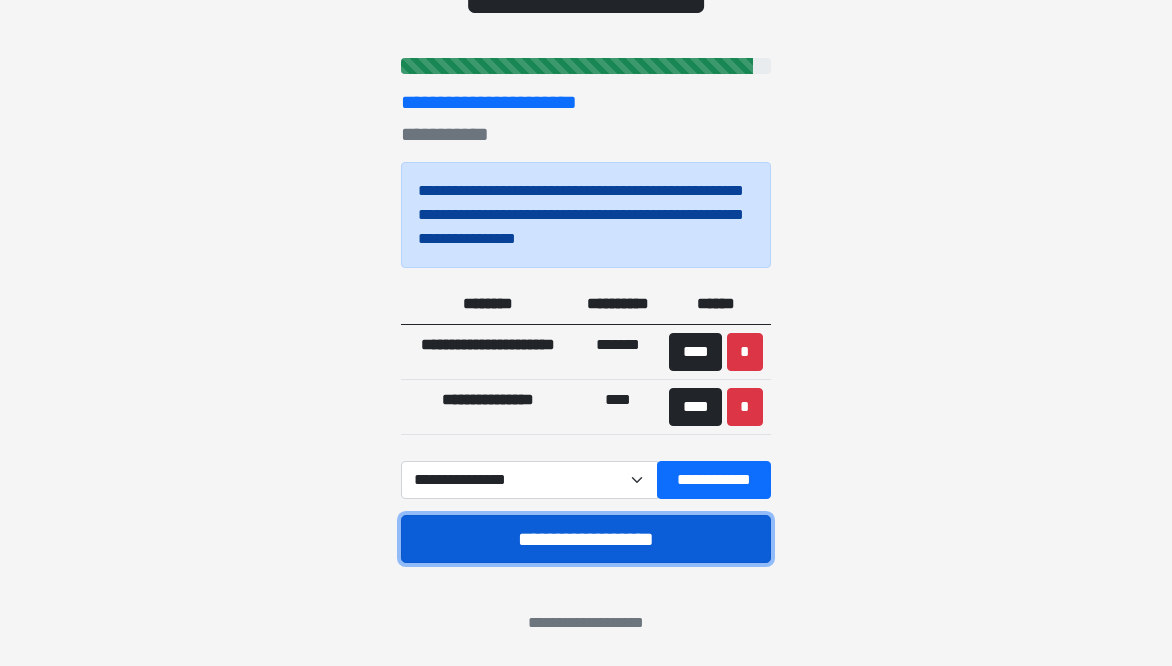 click on "**********" at bounding box center [586, 539] 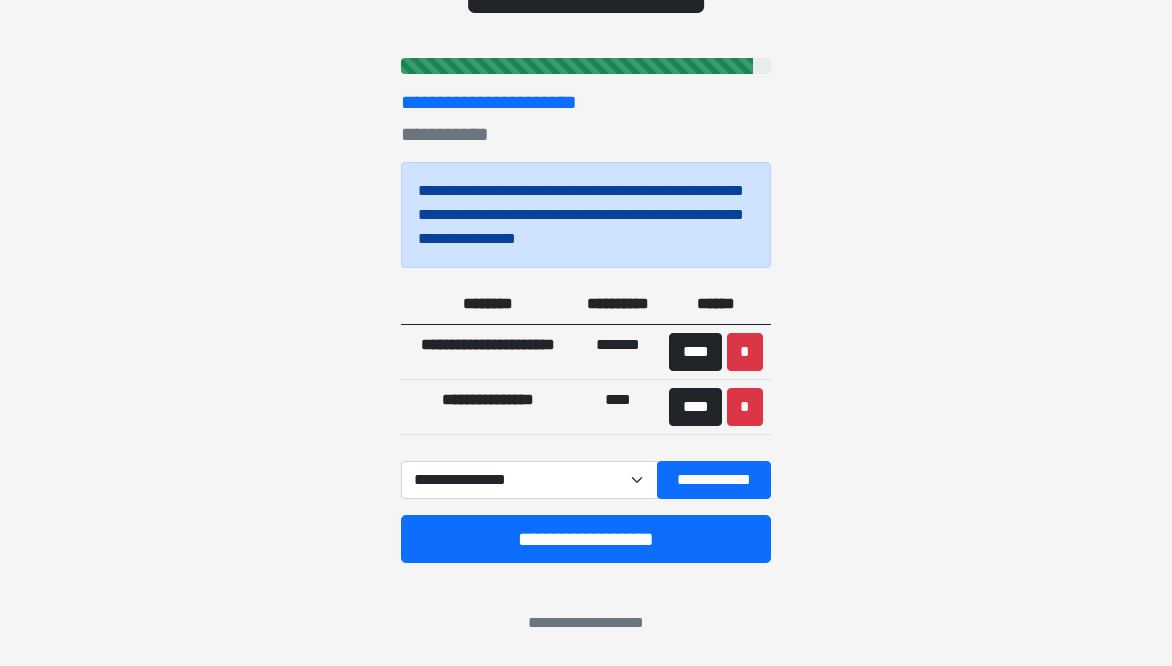scroll, scrollTop: 68, scrollLeft: 0, axis: vertical 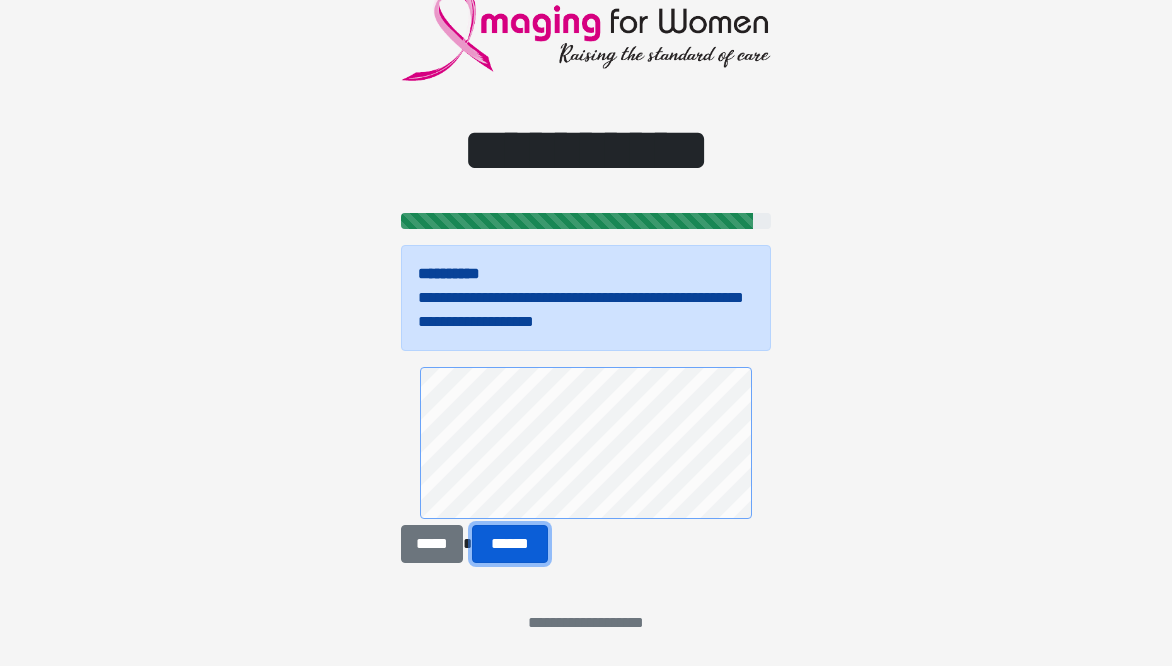 click on "******" at bounding box center [510, 544] 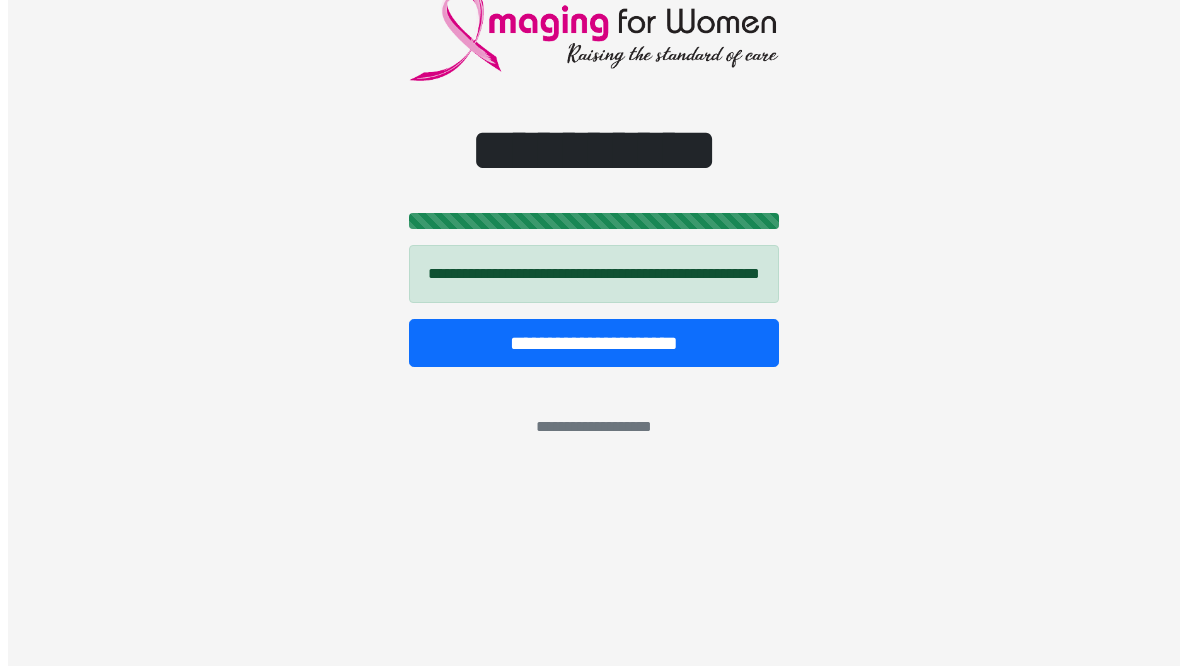 scroll, scrollTop: 0, scrollLeft: 0, axis: both 